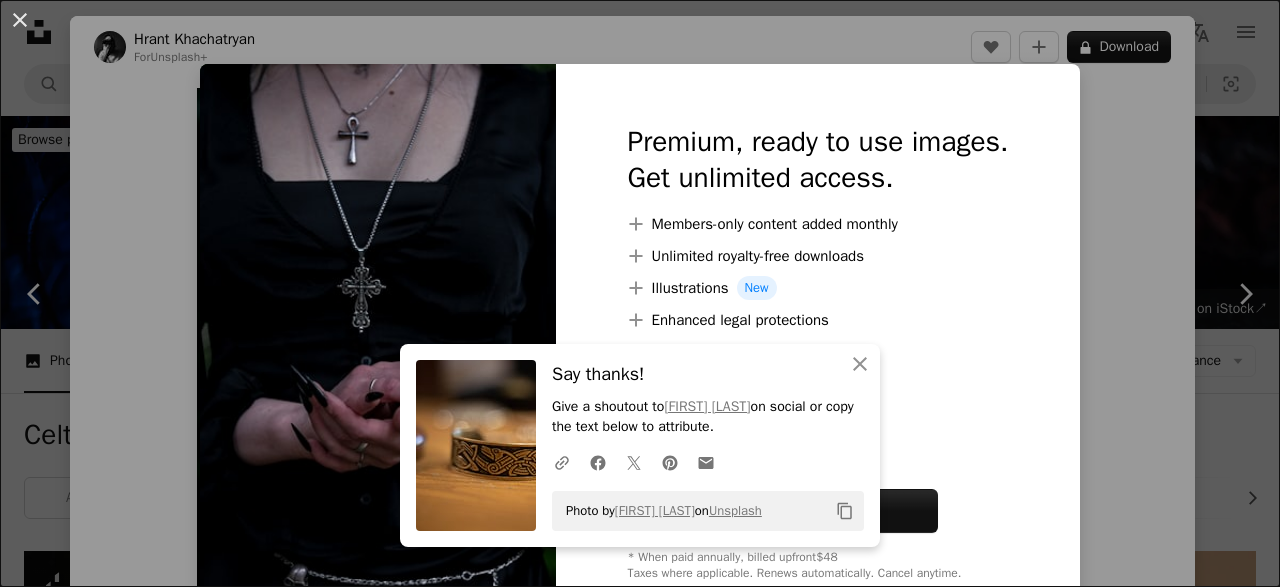 scroll, scrollTop: 4680, scrollLeft: 0, axis: vertical 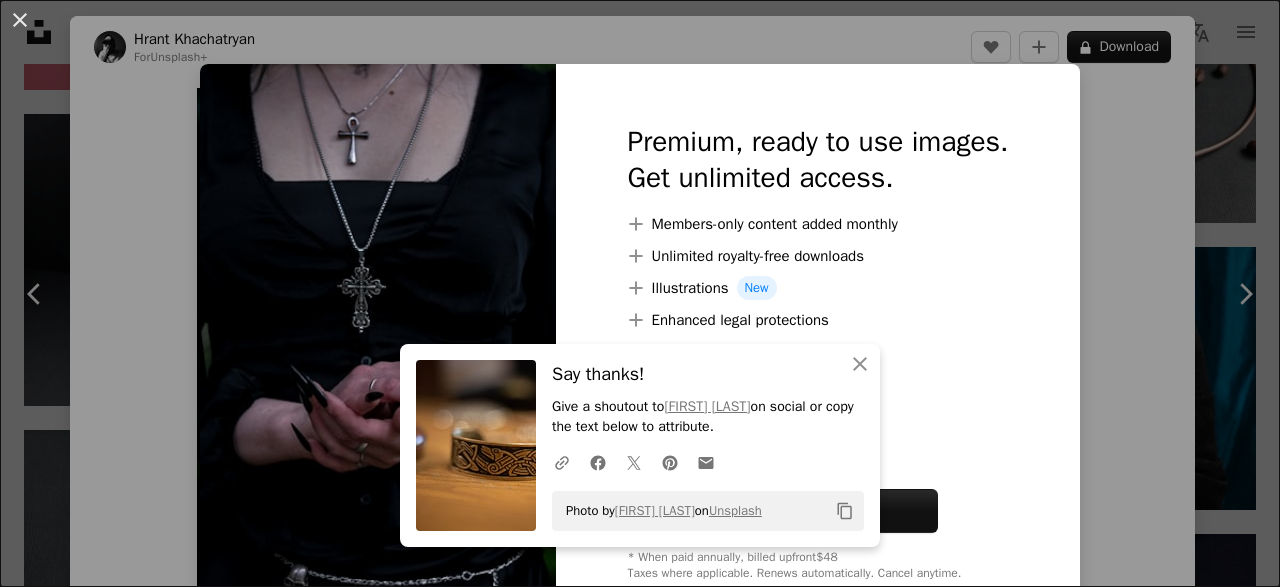 click on "An X shape An X shape Close Say thanks! Give a shoutout to  Iza Gawrych  on social or copy the text below to attribute. A URL sharing icon (chains) Facebook icon X (formerly Twitter) icon Pinterest icon An envelope Photo by  Iza Gawrych  on  Unsplash
Copy content Premium, ready to use images. Get unlimited access. A plus sign Members-only content added monthly A plus sign Unlimited royalty-free downloads A plus sign Illustrations  New A plus sign Enhanced legal protections yearly 66%  off monthly $12   $4 USD per month * Get  Unsplash+ * When paid annually, billed upfront  $48 Taxes where applicable. Renews automatically. Cancel anytime." at bounding box center [640, 293] 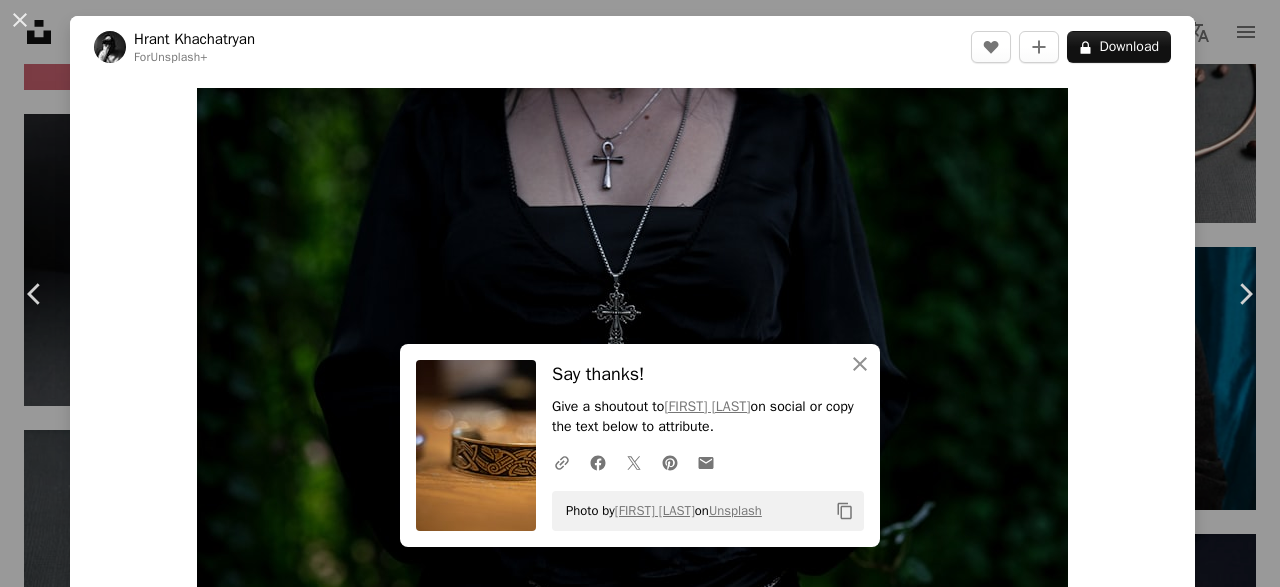 scroll, scrollTop: 600, scrollLeft: 0, axis: vertical 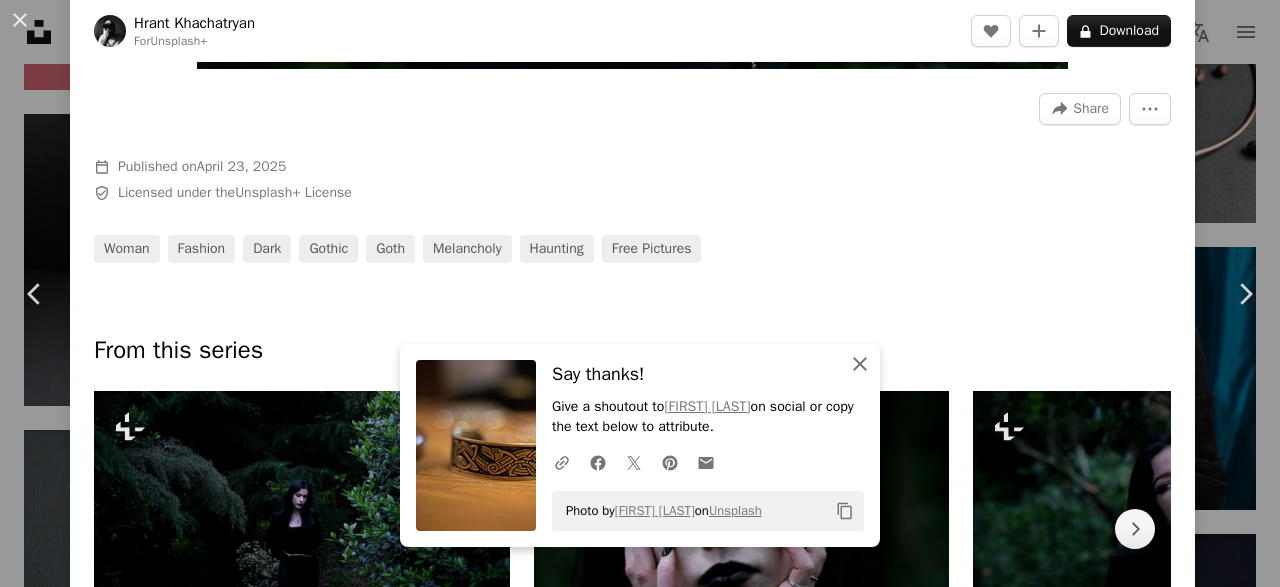 click on "An X shape" 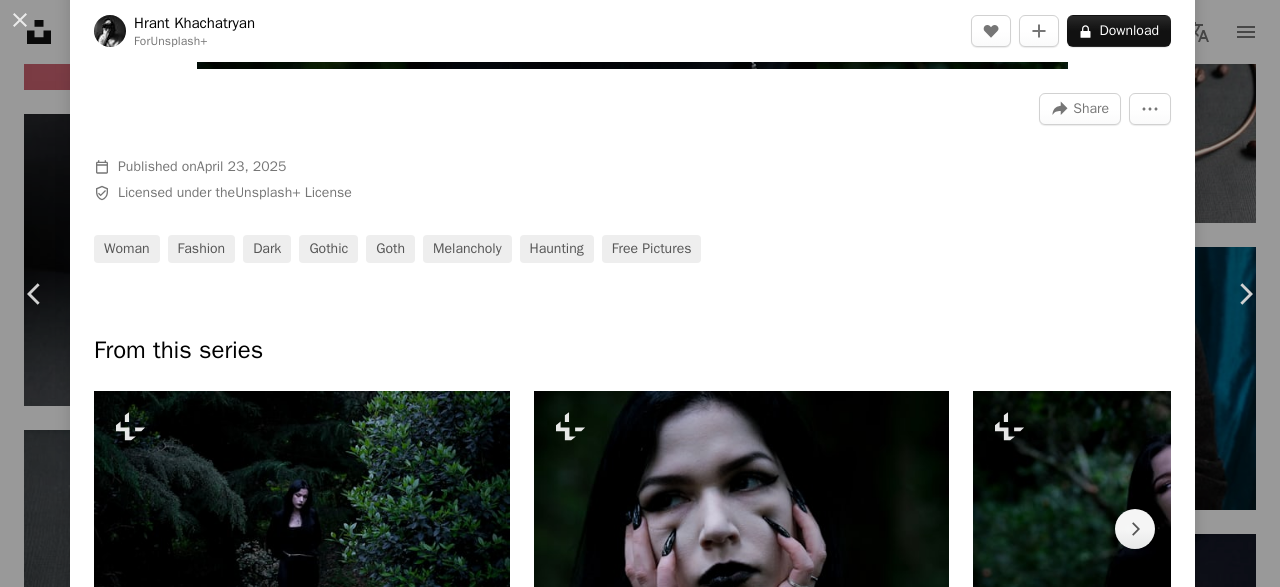 scroll, scrollTop: 960, scrollLeft: 0, axis: vertical 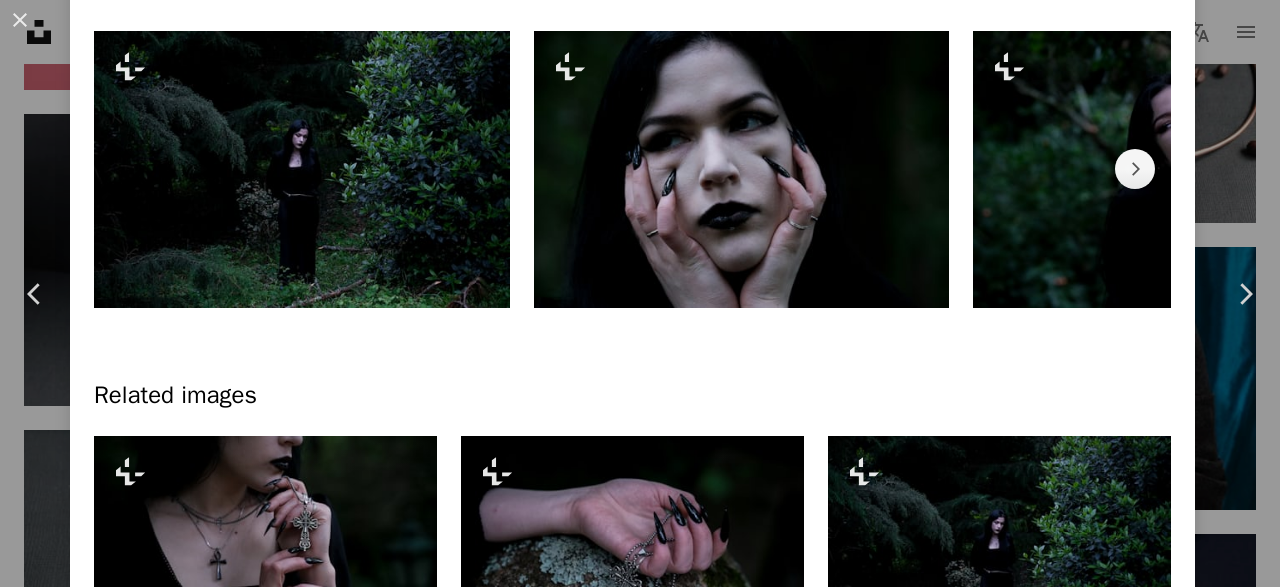 click on "An X shape Chevron left Chevron right [NAME] For  Unsplash+ A heart A plus sign A lock Download Zoom in A forward-right arrow Share More Actions Calendar outlined Published on  April 23, 2025 Safety Licensed under the  Unsplash+ License woman fashion dark gothic goth melancholy haunting Free pictures From this series Chevron right Plus sign for Unsplash+ Plus sign for Unsplash+ Plus sign for Unsplash+ Plus sign for Unsplash+ Plus sign for Unsplash+ Plus sign for Unsplash+ Plus sign for Unsplash+ Plus sign for Unsplash+ Related images Plus sign for Unsplash+ A heart A plus sign [NAME] For  Unsplash+ A lock Download Plus sign for Unsplash+ A heart A plus sign [NAME] For  Unsplash+ A lock Download Plus sign for Unsplash+ A heart A plus sign [NAME] For  Unsplash+ A lock Download Plus sign for Unsplash+ A heart A plus sign [NAME] For  Unsplash+ A lock Download A heart" at bounding box center (640, 293) 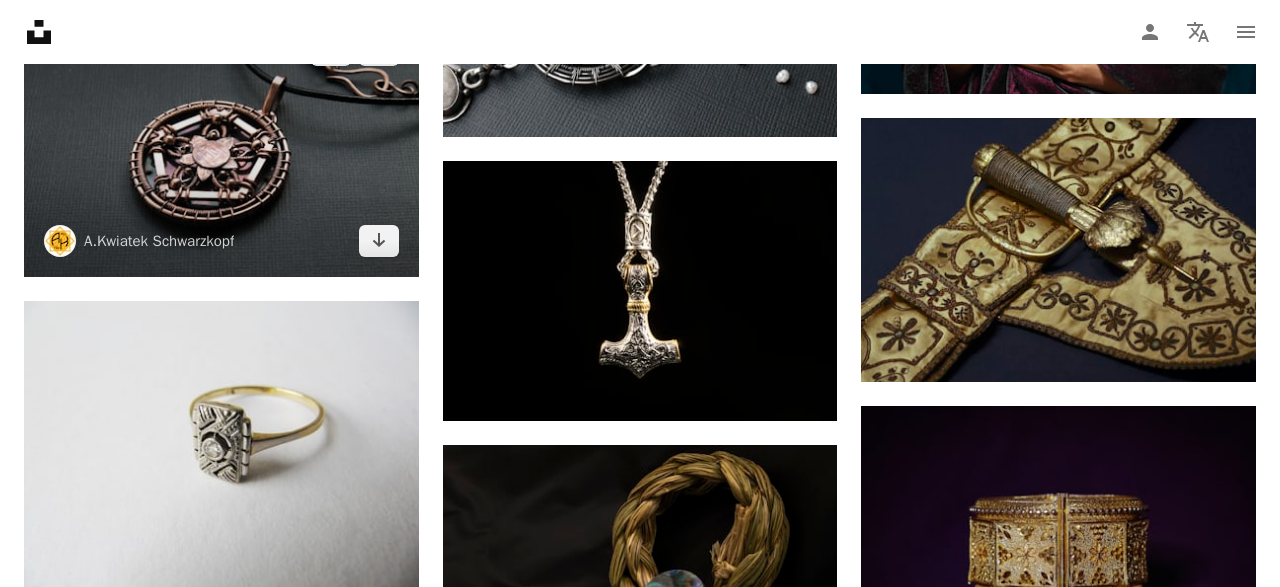 scroll, scrollTop: 5304, scrollLeft: 0, axis: vertical 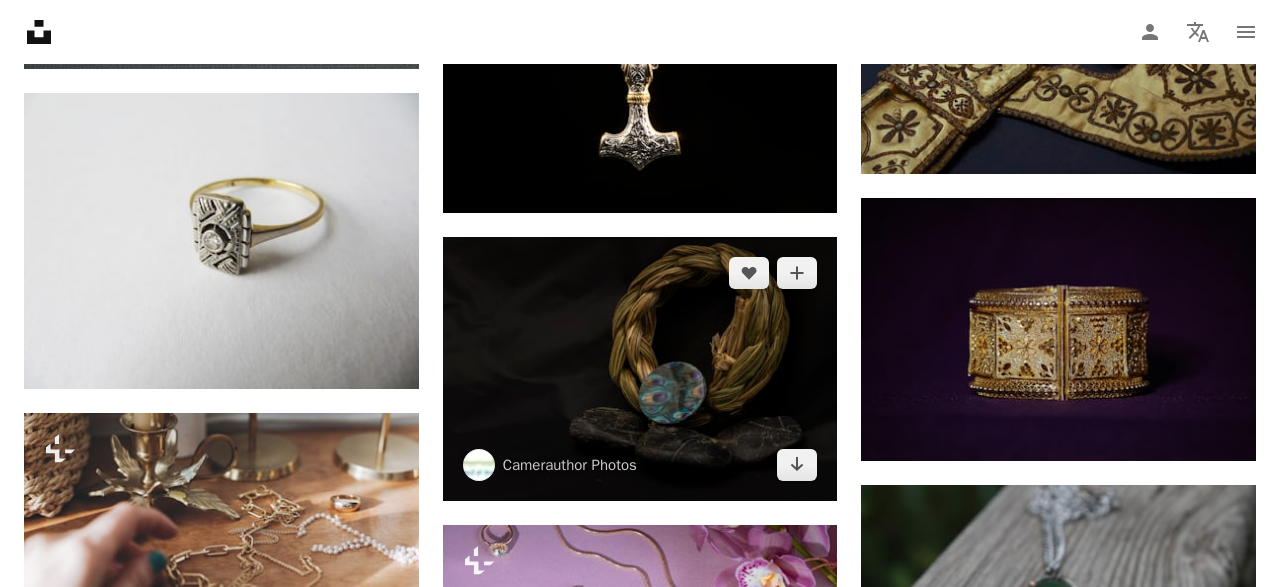 click at bounding box center (640, 368) 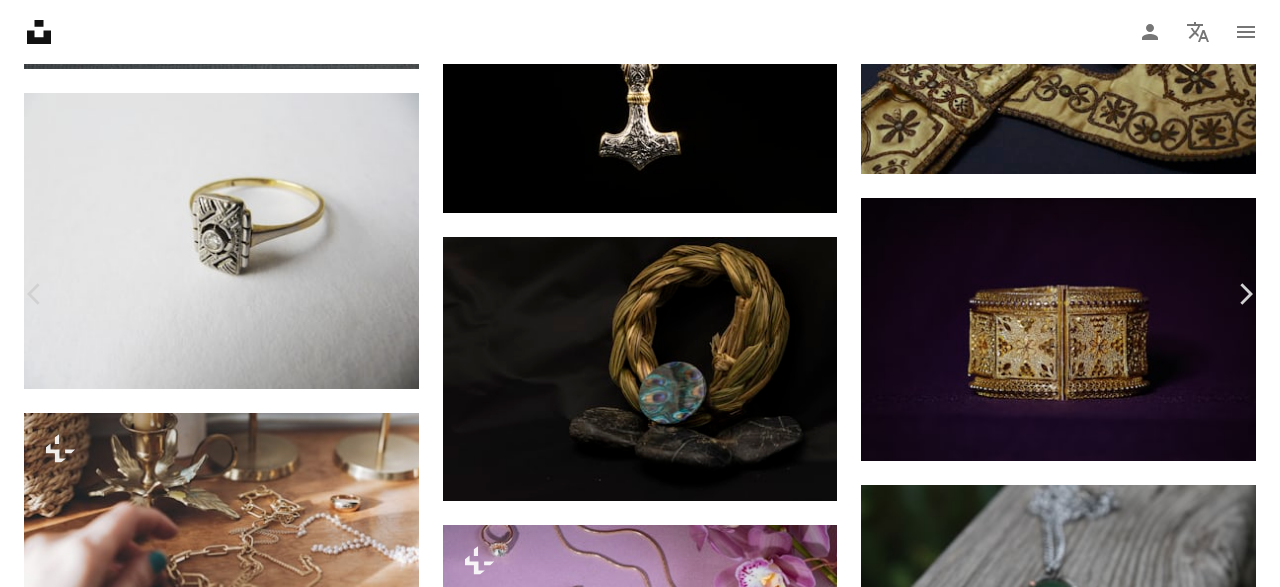 click on "Download free" at bounding box center (1081, 5107) 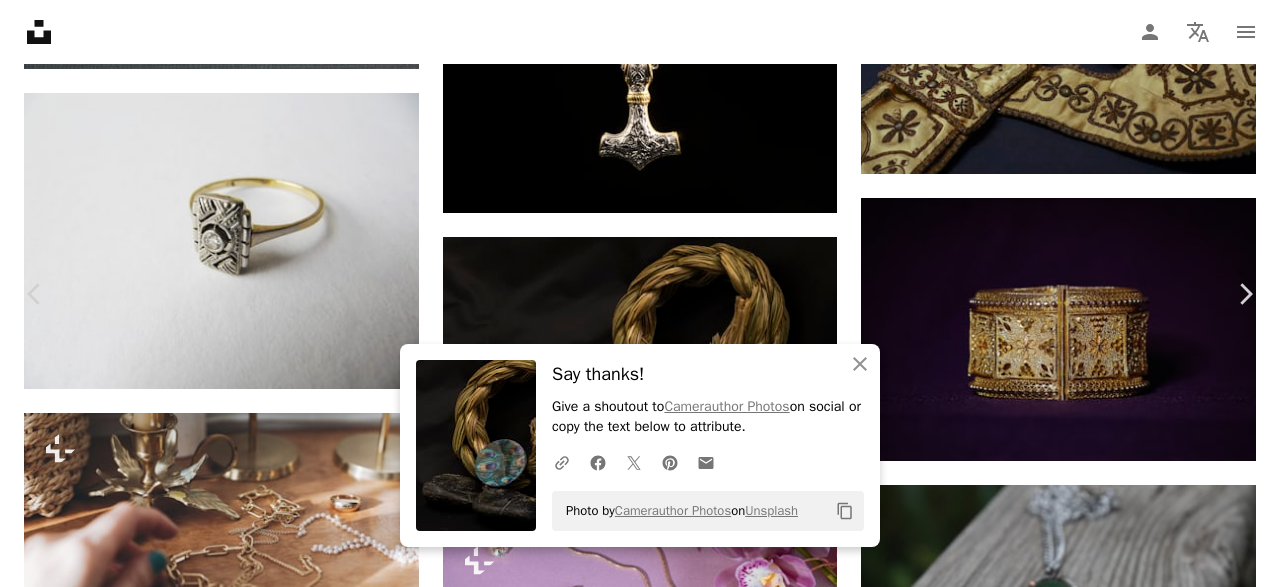 click on "An X shape Chevron left Chevron right An X shape Close Say thanks! Give a shoutout to Camerauthor Photos on social or copy the text below to attribute. A URL sharing icon (chains) Facebook icon X (formerly Twitter) icon Pinterest icon An envelope Photo by Camerauthor Photos on Unsplash Copy content Camerauthor Photos camerauthor A heart A plus sign Download free Chevron down Zoom in Views 3,427 Downloads 14 A forward-right arrow Share Info icon Info More Actions Calendar outlined Published on May 23, 2022 Camera Canon, EOS 7D Mark II Safety Free to use under the Unsplash License human jewelry accessory accessories gemstone ornament HD Wallpapers Browse premium related images on iStock | Save 20% with code UNSPLASH20 View more on iStock ↗ Related images A heart A plus sign Michael Kelly Arrow pointing down A heart A plus sign Isaline Baslé Arrow pointing down Plus sign for Unsplash+ A heart A plus sign Anita Austvika For Unsplash+ A lock Download Plus sign for Unsplash+ A heart For For" at bounding box center (640, 5353) 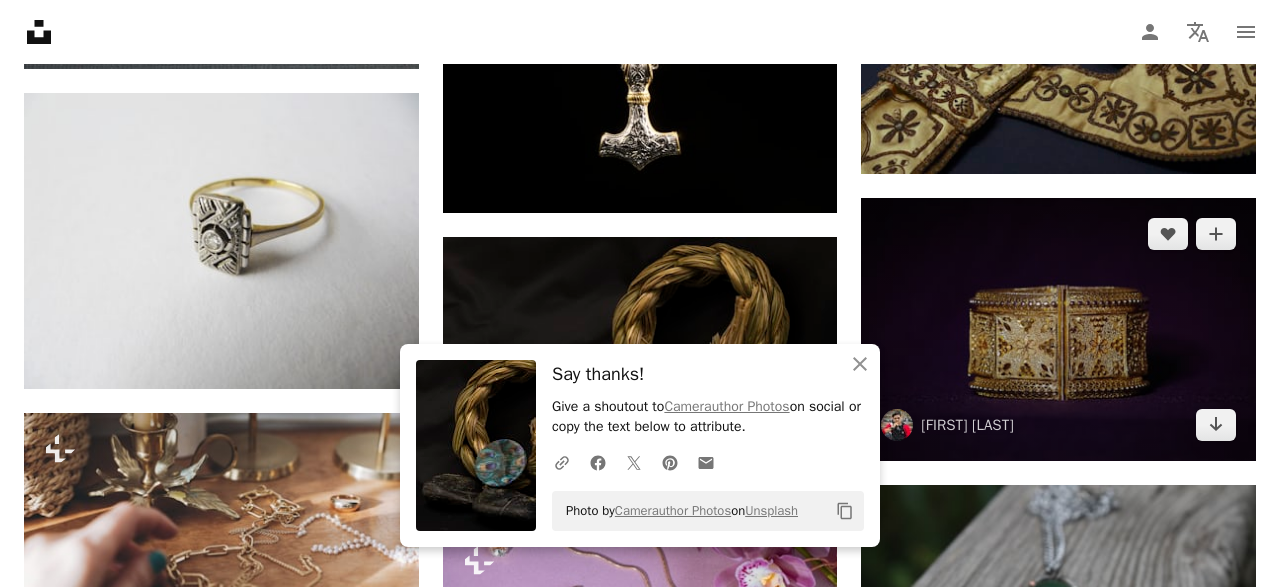 scroll, scrollTop: 5408, scrollLeft: 0, axis: vertical 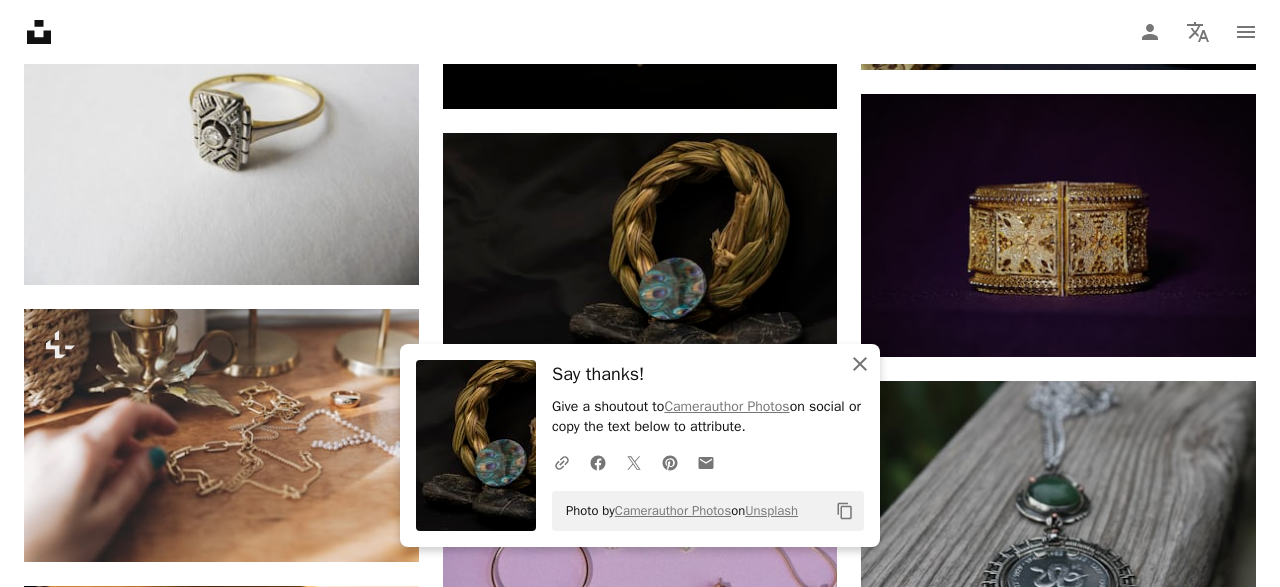 click 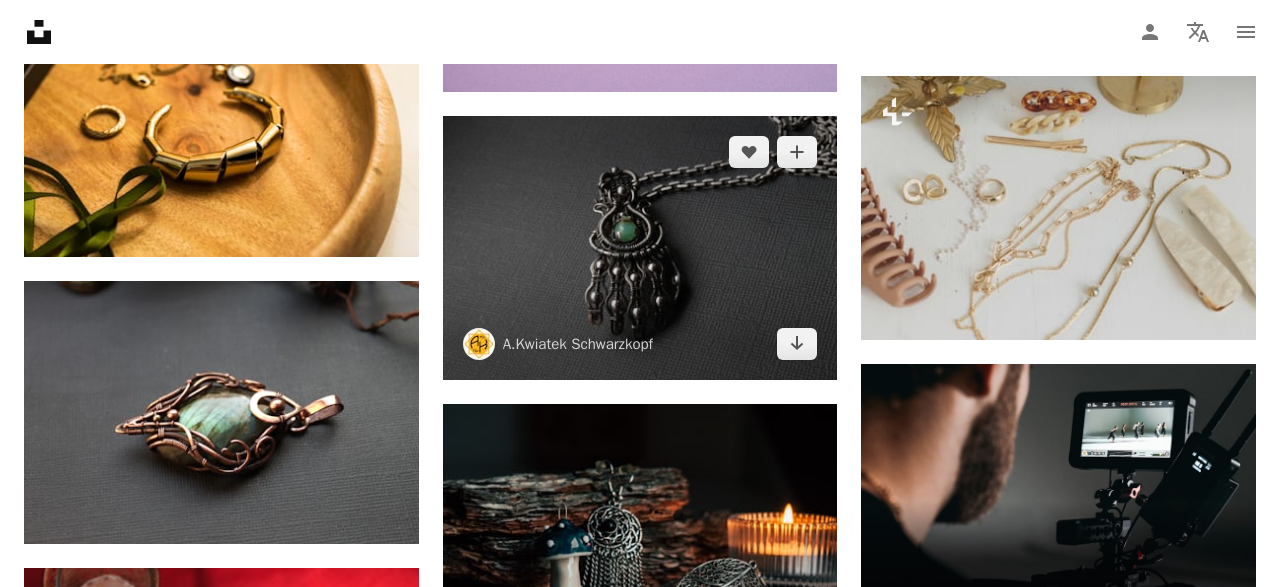 scroll, scrollTop: 6104, scrollLeft: 0, axis: vertical 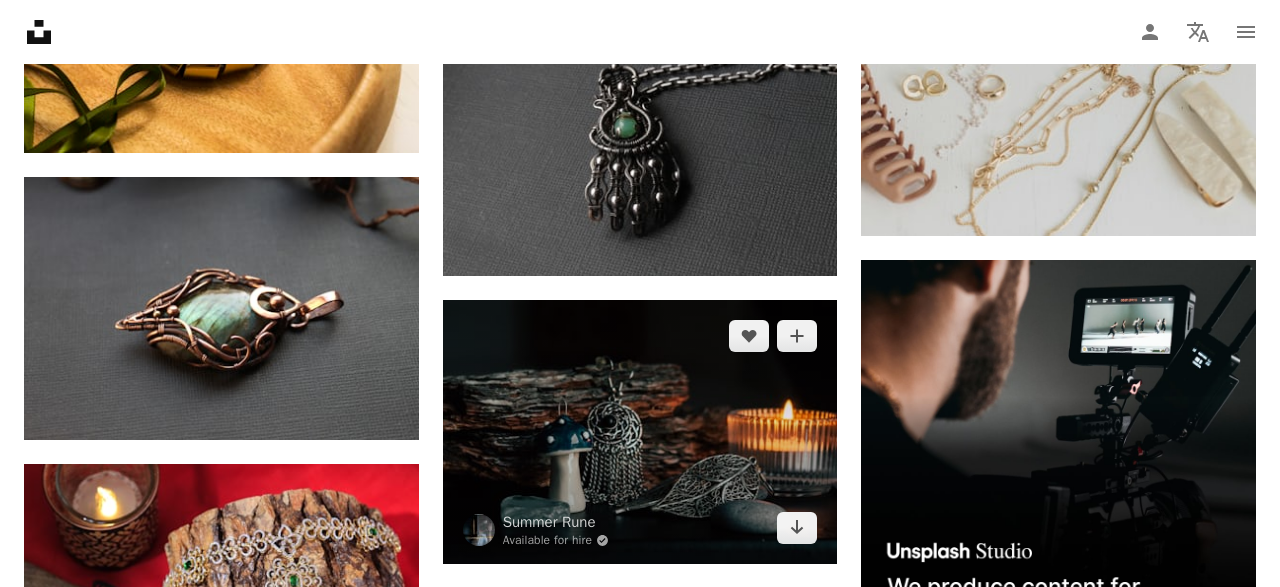 click at bounding box center (640, 432) 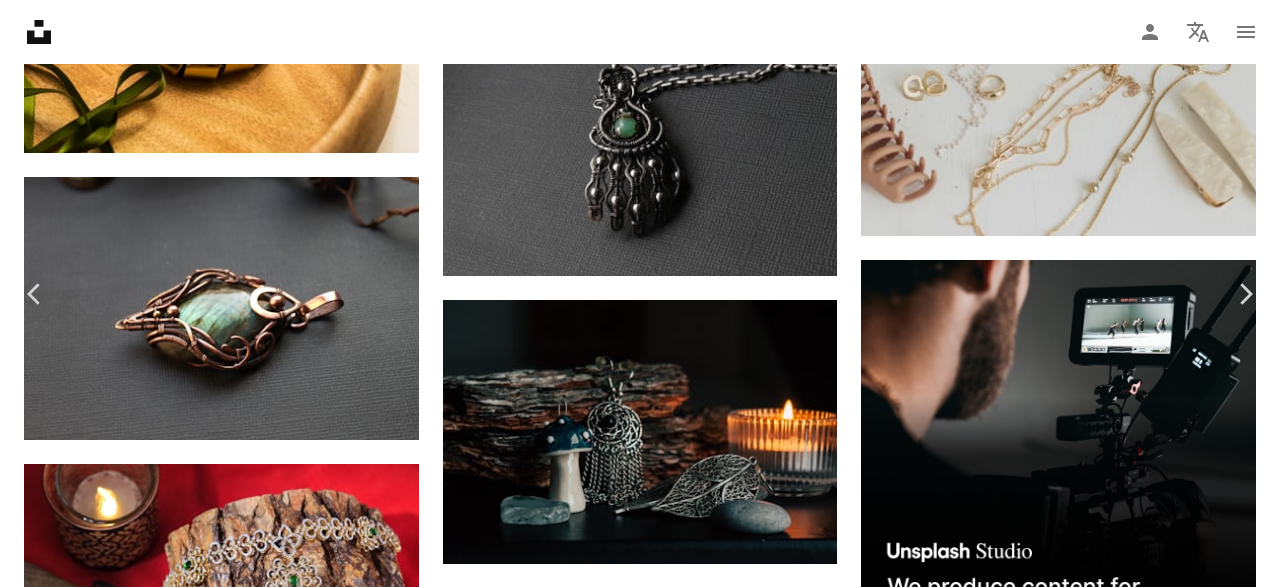 click on "Download free" at bounding box center [1081, 4307] 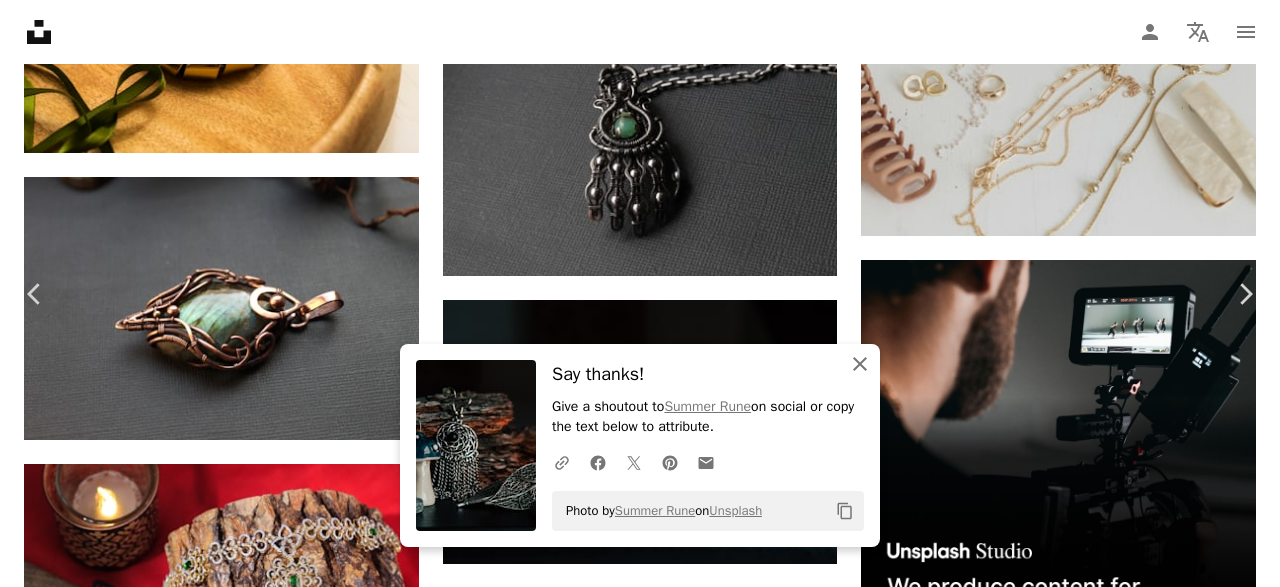 click on "An X shape" 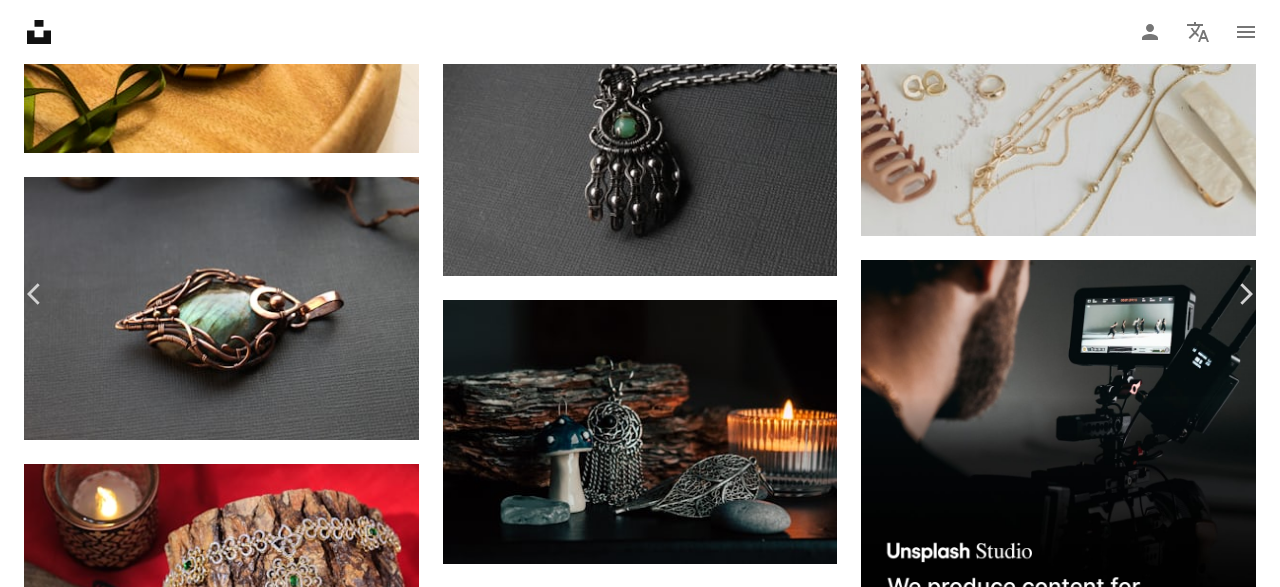scroll, scrollTop: 360, scrollLeft: 0, axis: vertical 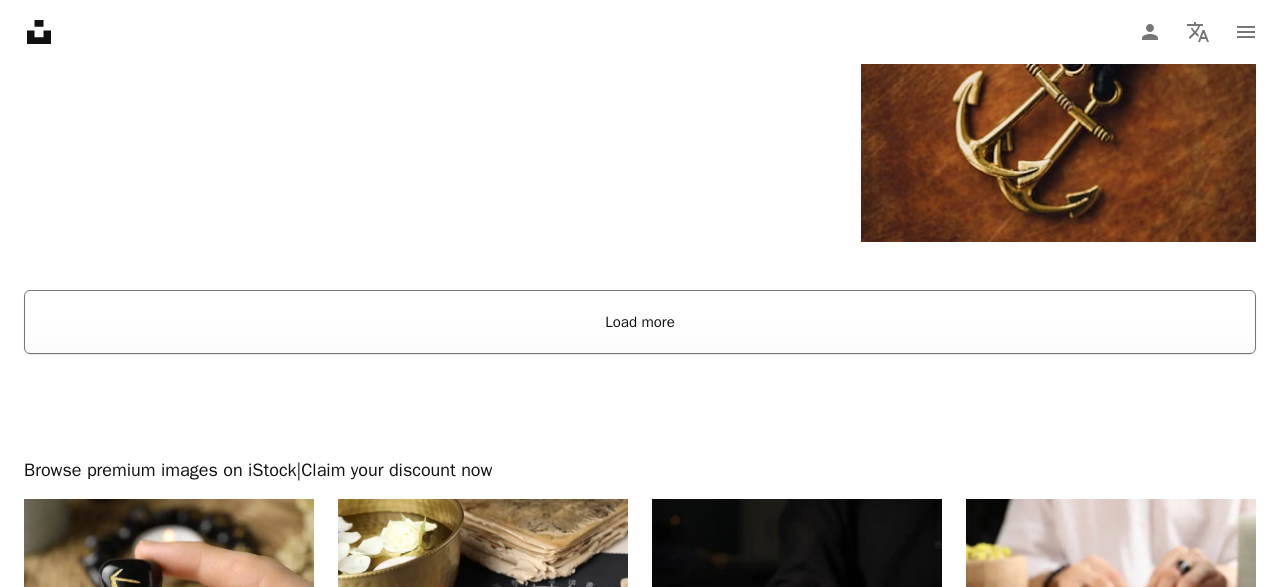 click on "Load more" at bounding box center [640, 322] 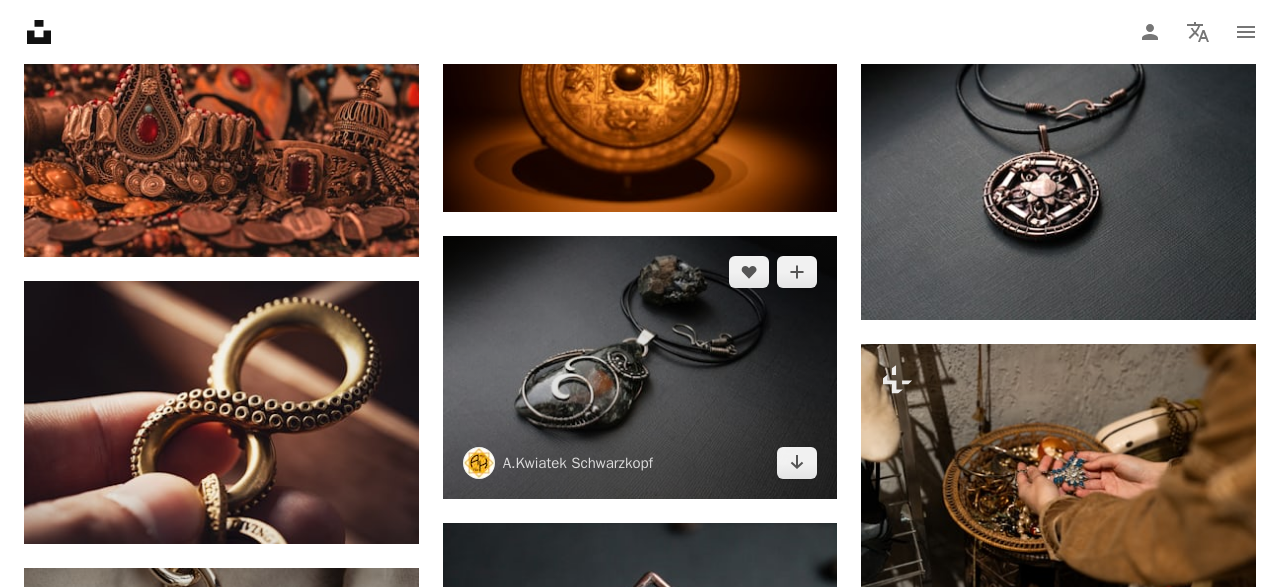 scroll, scrollTop: 10680, scrollLeft: 0, axis: vertical 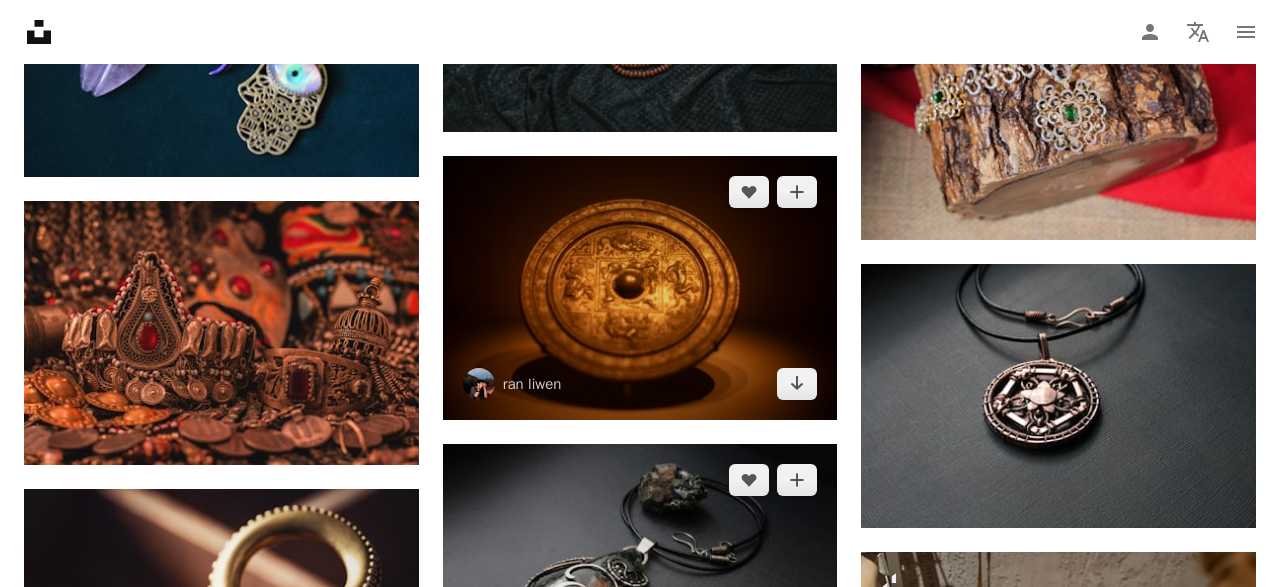 click at bounding box center [640, 287] 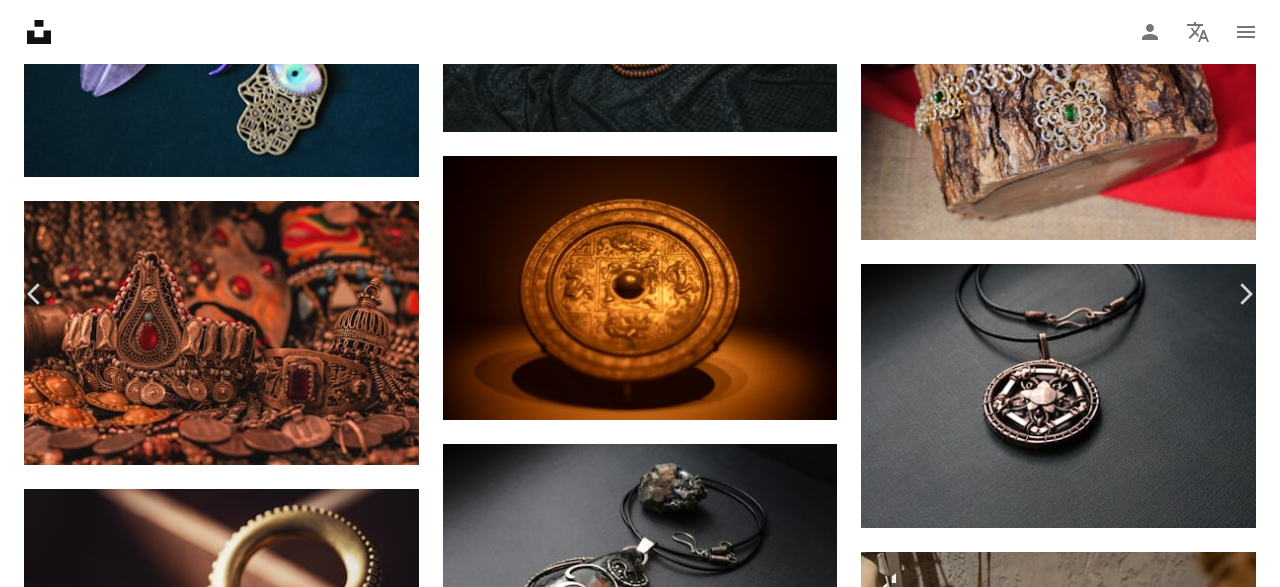 click on "Download free" at bounding box center [1081, 4658] 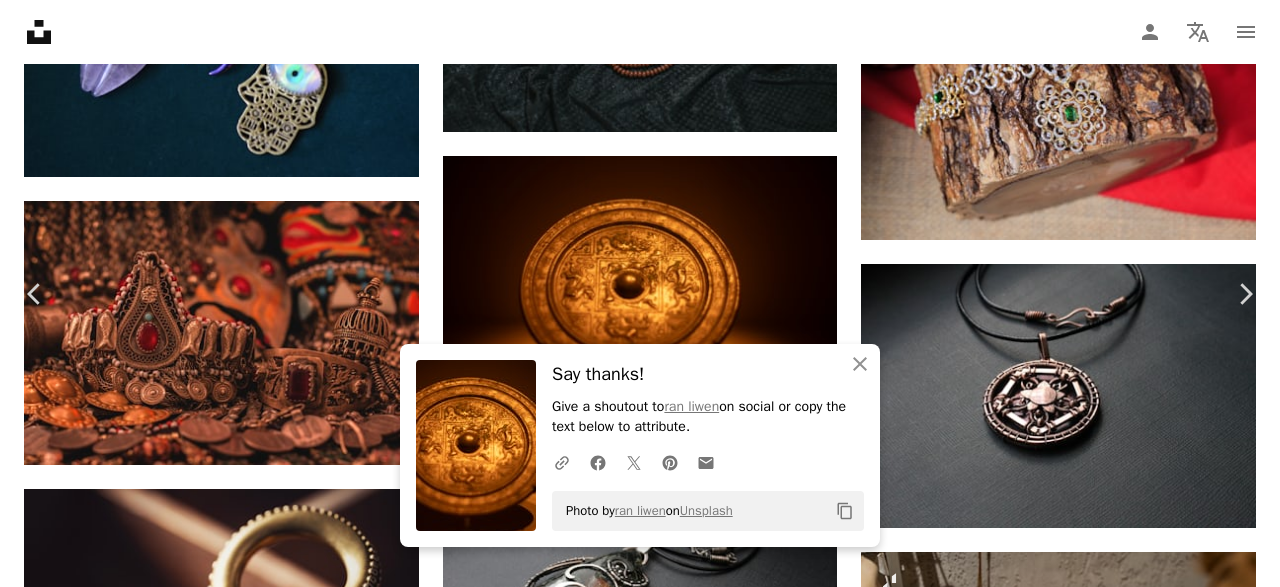 click on "An X shape Chevron left Chevron right An X shape Close Say thanks! Give a shoutout to [NAME] on social or copy the text below to attribute. A URL sharing icon (chains) Facebook icon X (formerly Twitter) icon Pinterest icon An envelope Photo by [NAME] on Unsplash
Copy content [NAME] [NAME] A heart A plus sign Download free Chevron down Zoom in Views 4,103 Downloads 46 A forward-right arrow Share Info icon Info More Actions A map marker National Museum of China, East Chang'an Street, [DISTRICT], [CITY], China Calendar outlined Published on  May 25, 2025 Camera NIKON CORPORATION, NIKON Z 5 Safety Free to use under the  Unsplash License mythical creatures traditional pattern museum exhibit china bronze Free images Browse premium related images on iStock  |  Save 20% with code UNSPLASH20 View more on iStock  ↗ Related images A heart A plus sign [NAME] Available for hire A checkmark inside of a circle Arrow pointing down A heart A plus sign [NAME] Available for hire For" at bounding box center [640, 4904] 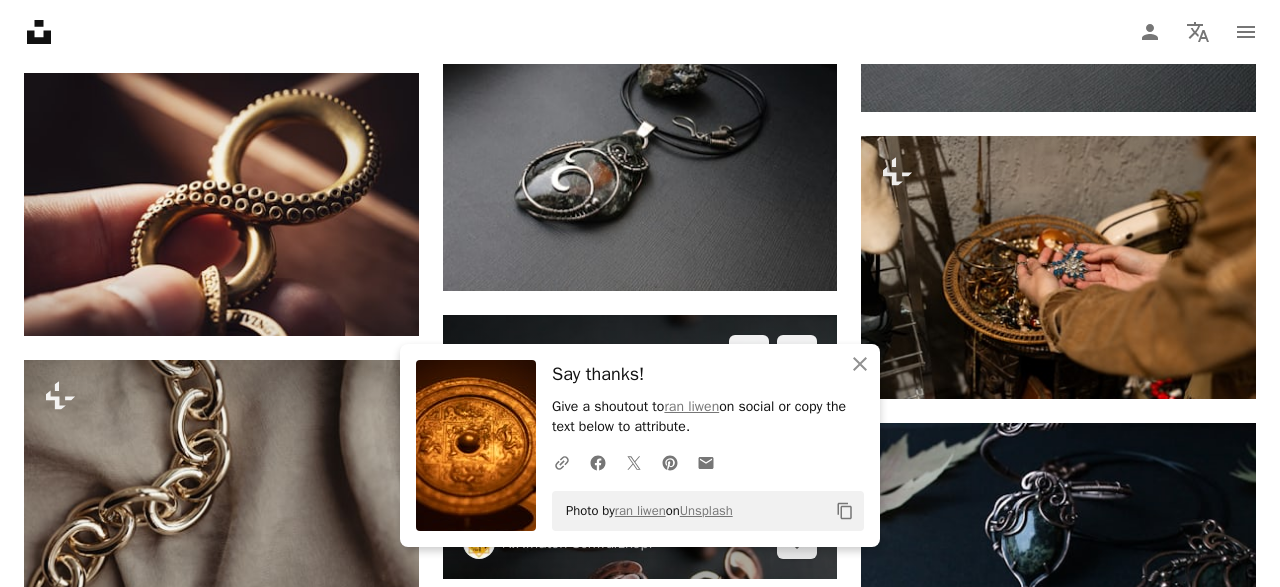 scroll, scrollTop: 11304, scrollLeft: 0, axis: vertical 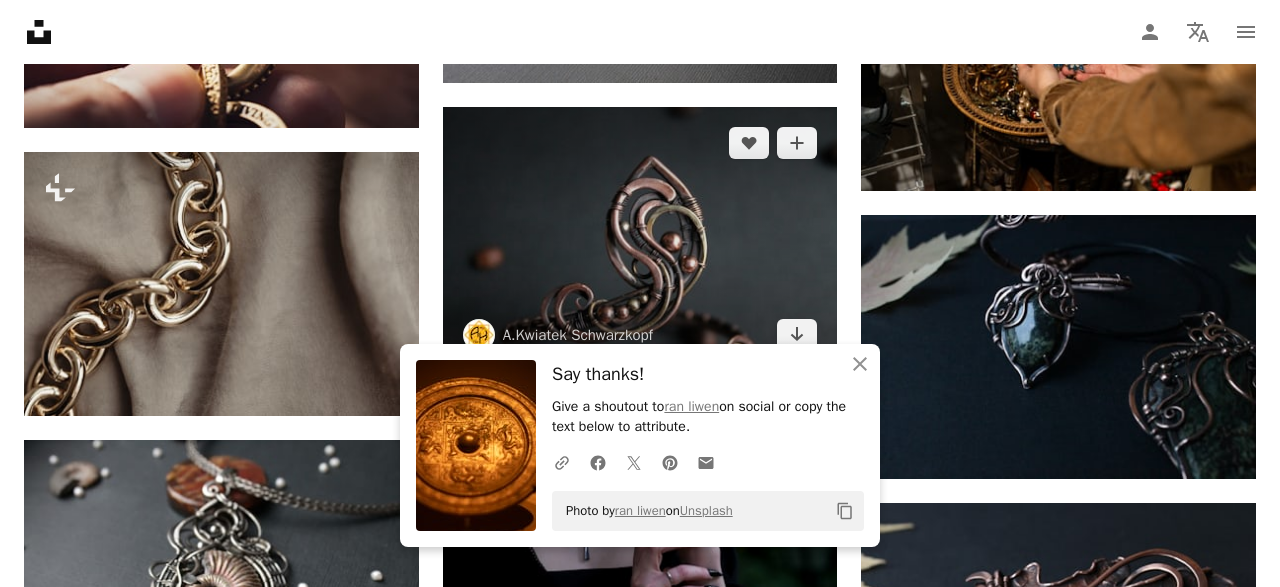 click at bounding box center (640, 238) 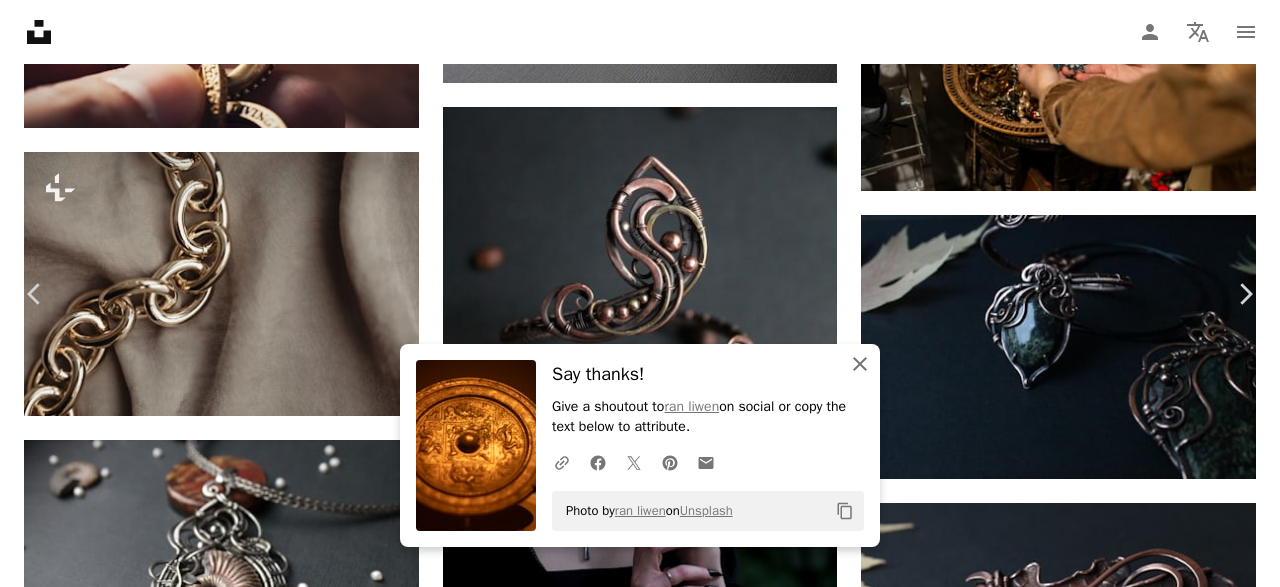 click on "An X shape" 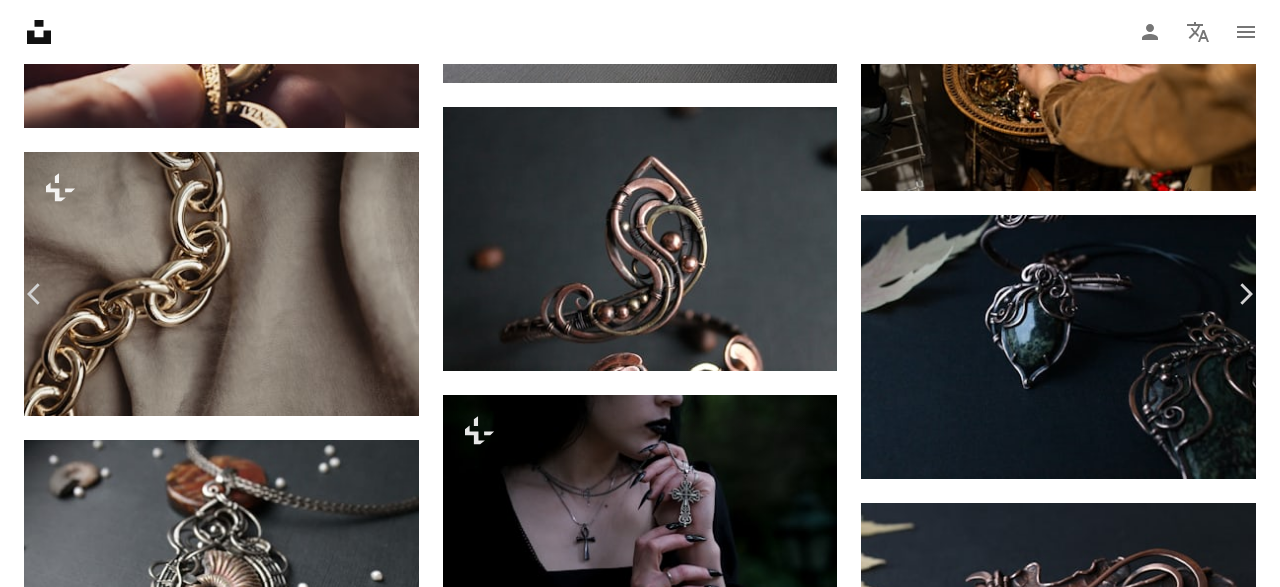 scroll, scrollTop: 120, scrollLeft: 0, axis: vertical 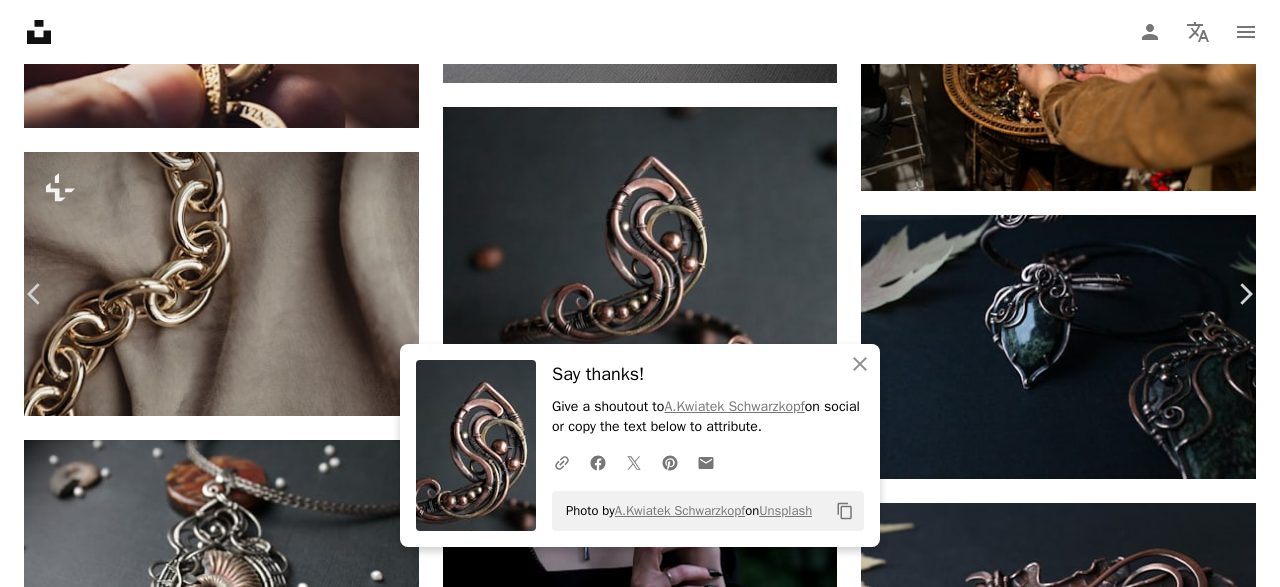 click on "An X shape Chevron left Chevron right An X shape Close Say thanks! Give a shoutout to [NAME] on social or copy the text below to attribute. A URL sharing icon (chains) Facebook icon X (formerly Twitter) icon Pinterest icon An envelope Photo by [NAME] on Unsplash
Copy content [NAME] [NAME] A heart A plus sign Download free Chevron down Zoom in Views 1,435 Downloads 7 A forward-right arrow Share Info icon Info More Actions Calendar outlined Published on  December 2, 2024 Camera Canon, EOS 1100D Safety Free to use under the  Unsplash License jewelry accessory accessories earring cuff Free images Browse premium related images on iStock  |  Save 20% with code UNSPLASH20 View more on iStock  ↗ Related images A heart A plus sign [NAME] Arrow pointing down Plus sign for Unsplash+ A heart A plus sign" at bounding box center (640, 4281) 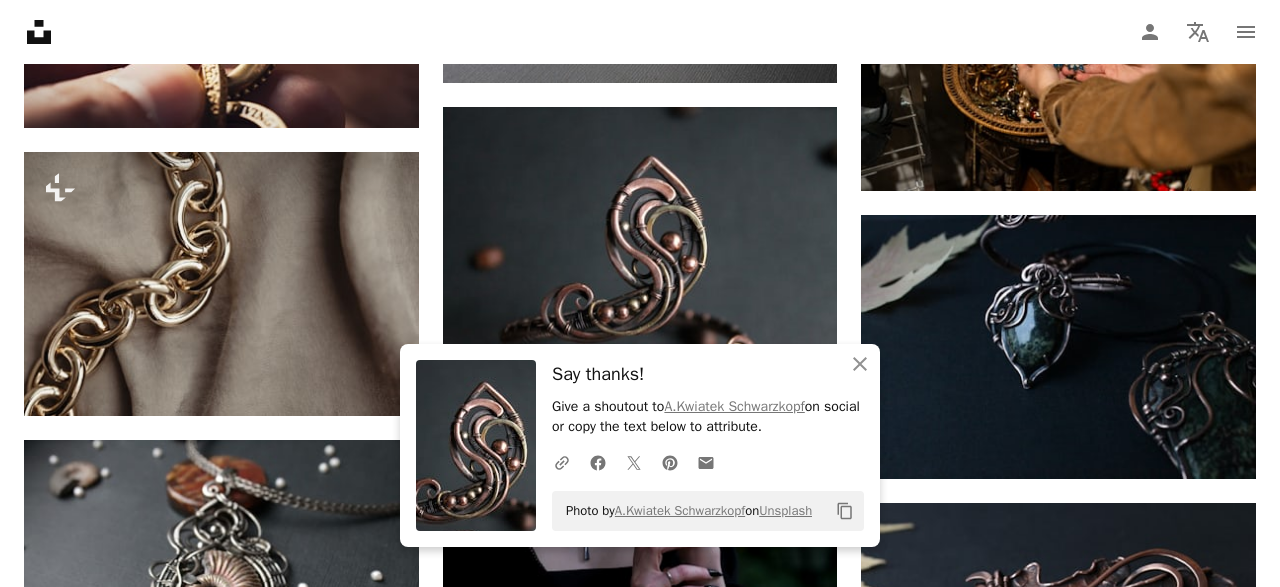 scroll, scrollTop: 10816, scrollLeft: 0, axis: vertical 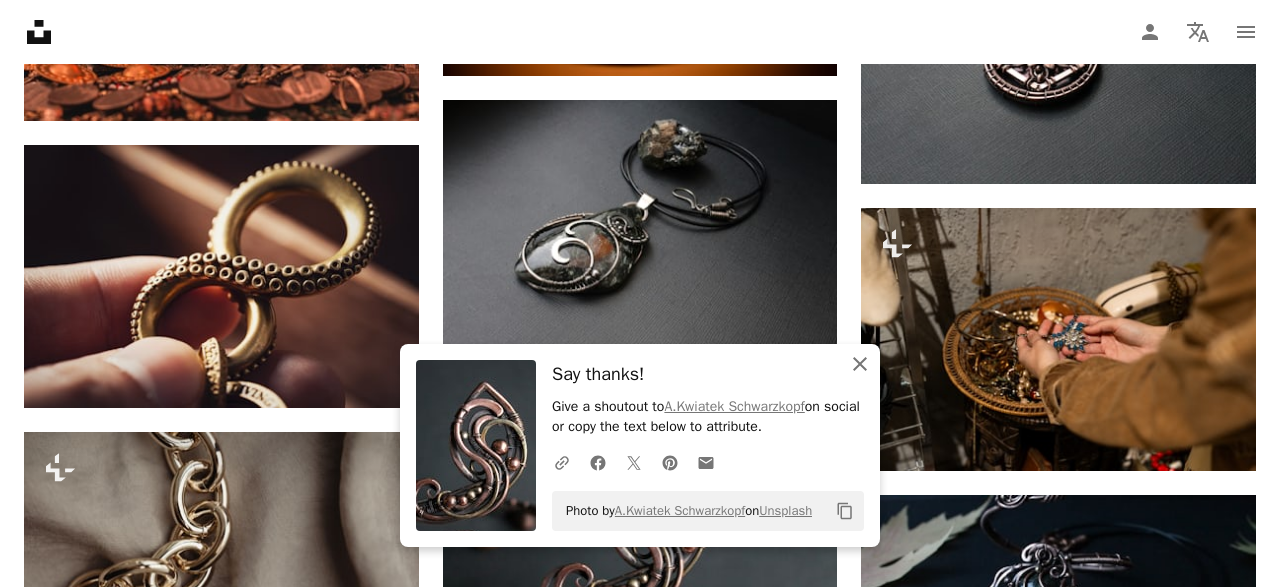 click 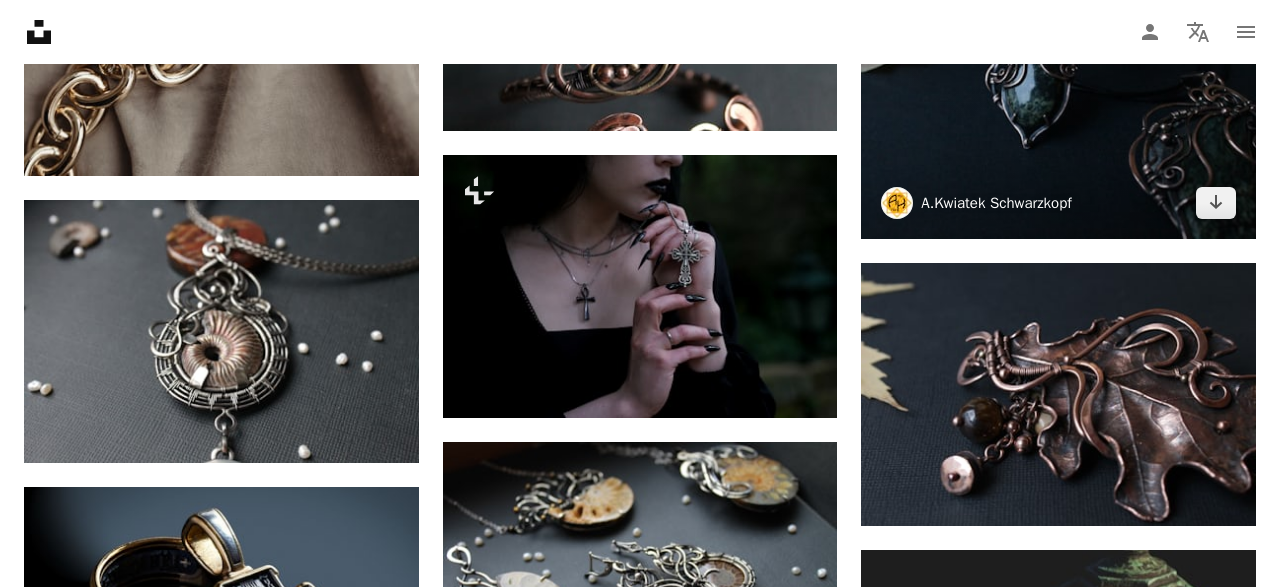 scroll, scrollTop: 11336, scrollLeft: 0, axis: vertical 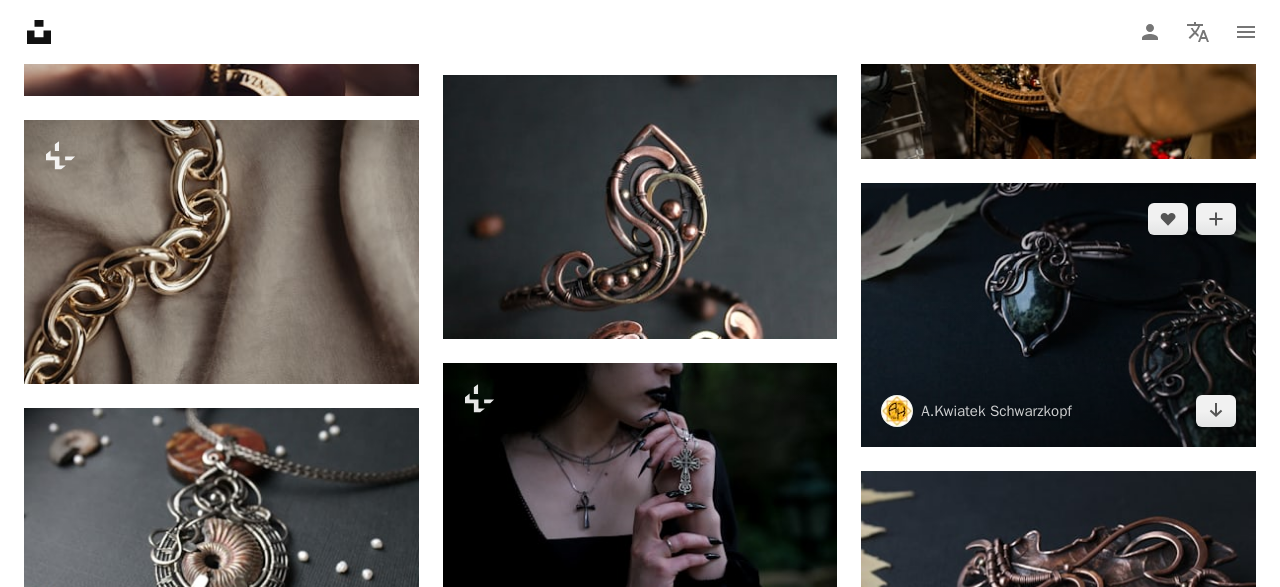 click at bounding box center (1058, 314) 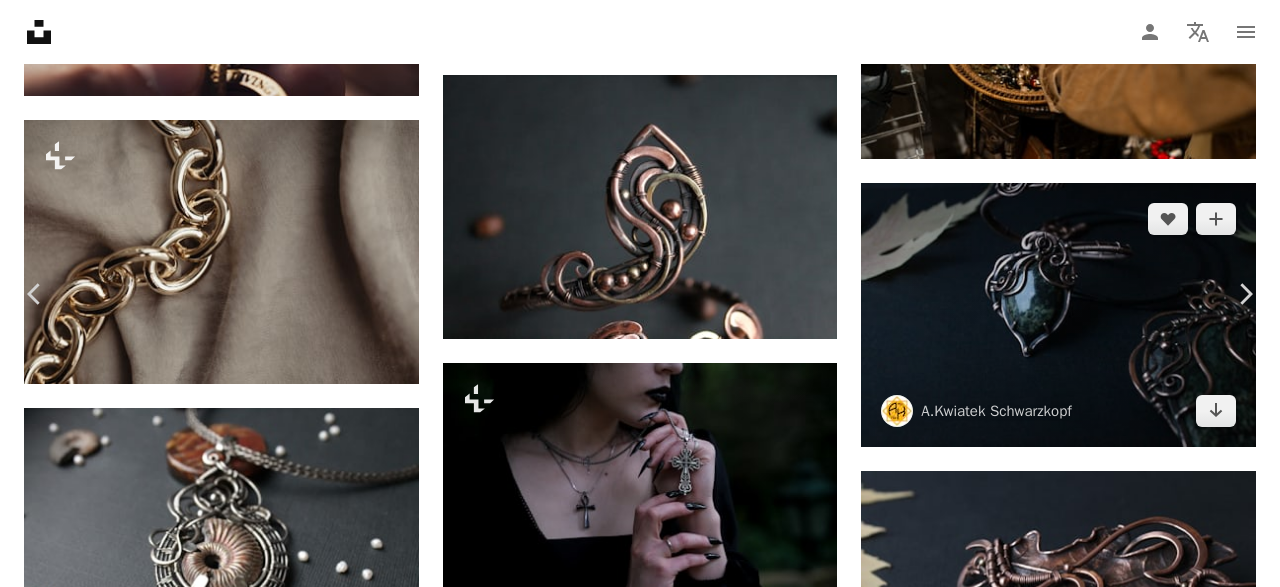 scroll, scrollTop: 120, scrollLeft: 0, axis: vertical 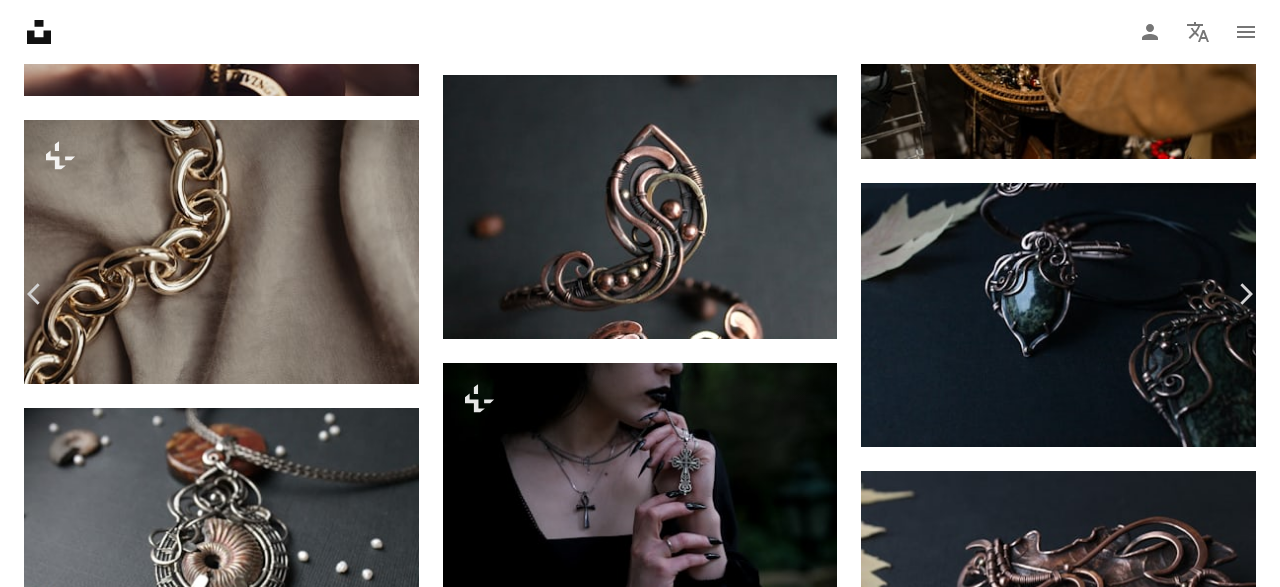 click on "Download free" at bounding box center (1081, 3987) 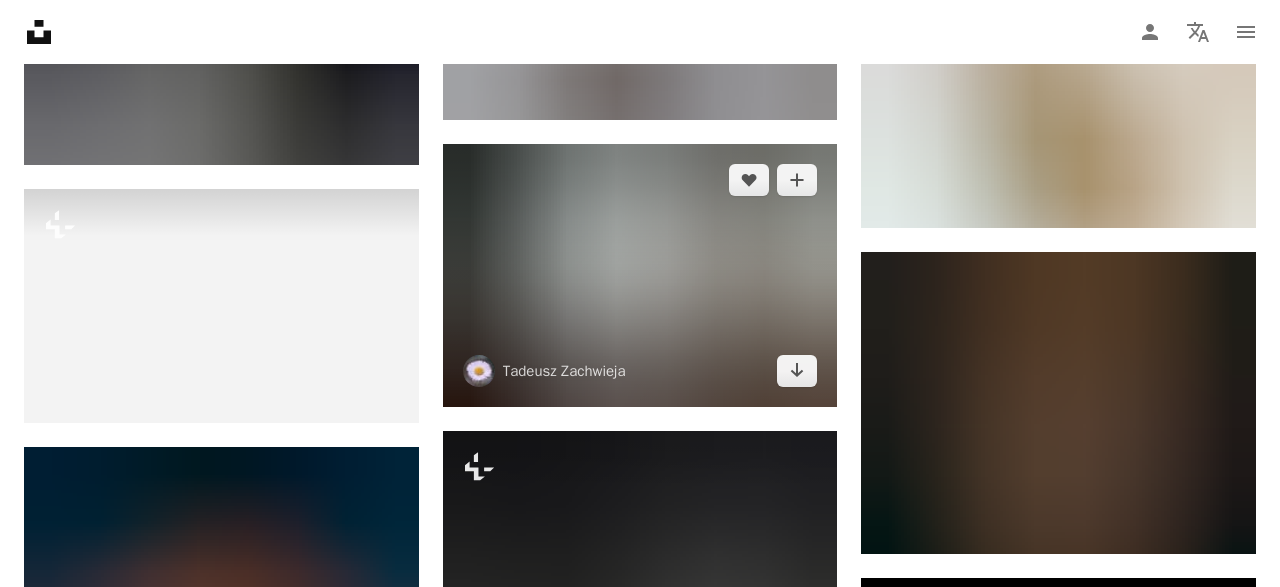 scroll, scrollTop: 13041, scrollLeft: 0, axis: vertical 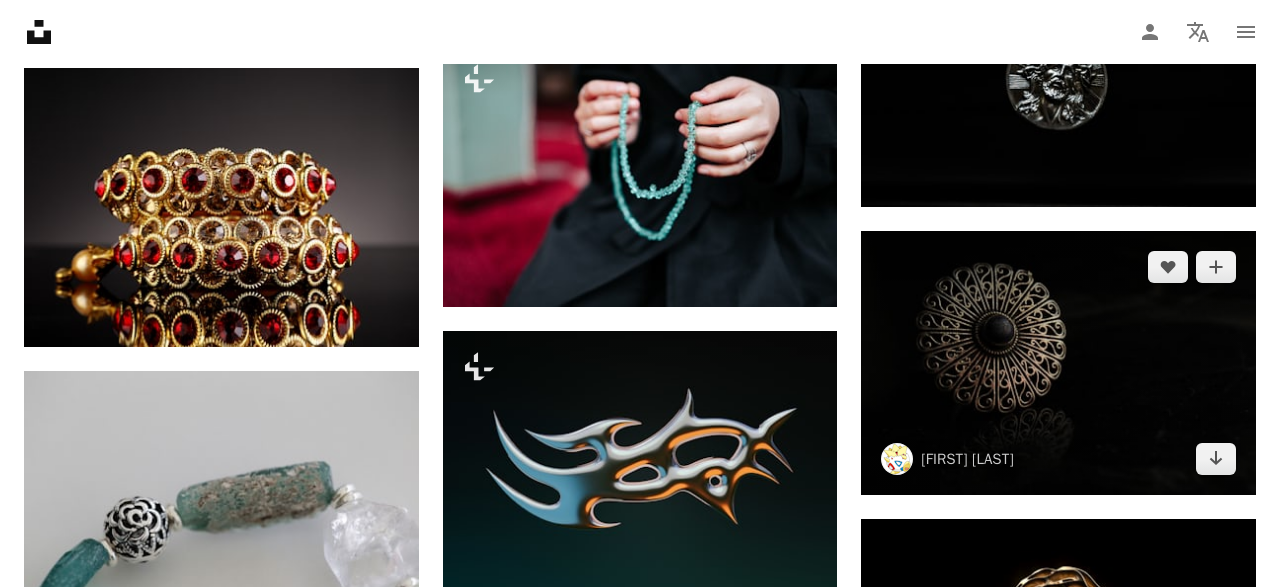 click at bounding box center [1058, 362] 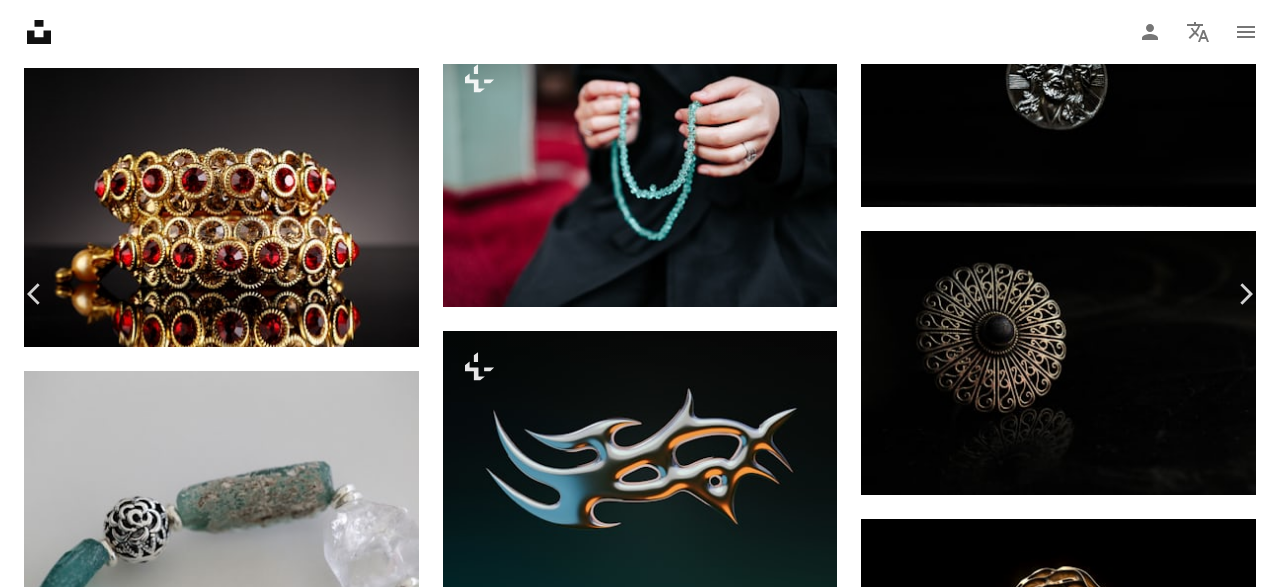scroll, scrollTop: 120, scrollLeft: 0, axis: vertical 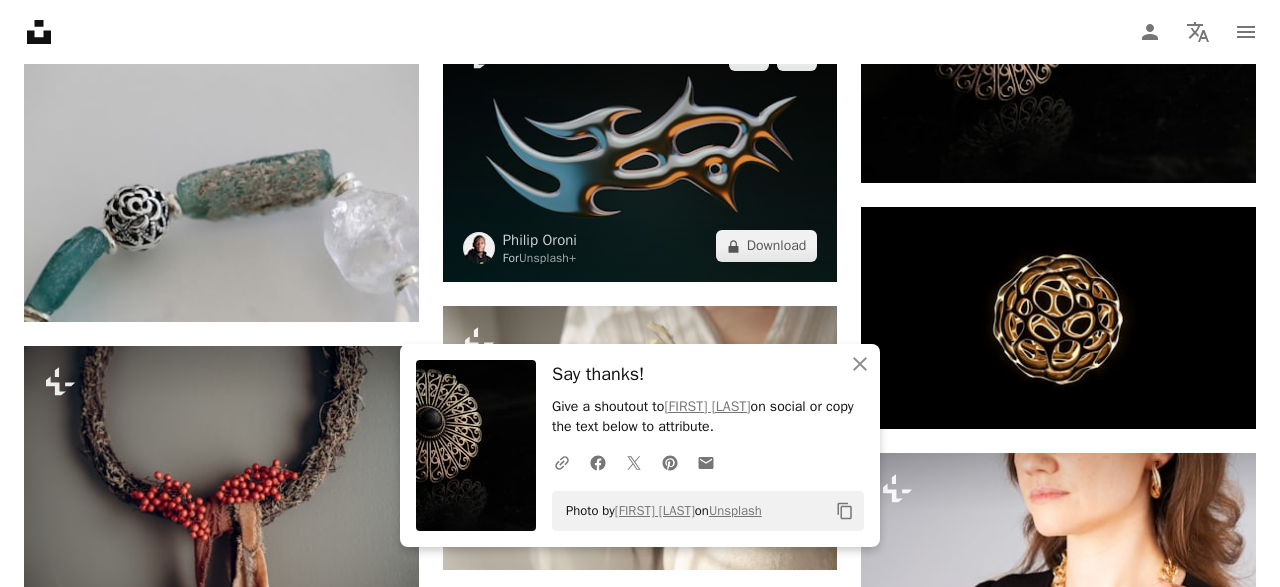 click at bounding box center (640, 150) 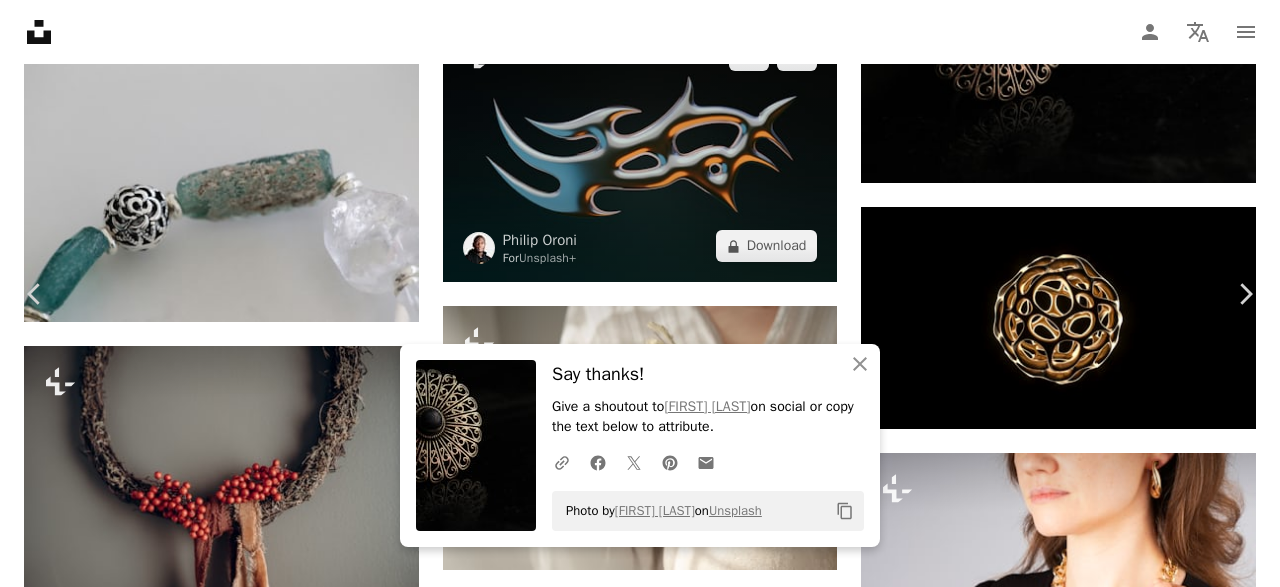 scroll, scrollTop: 120, scrollLeft: 0, axis: vertical 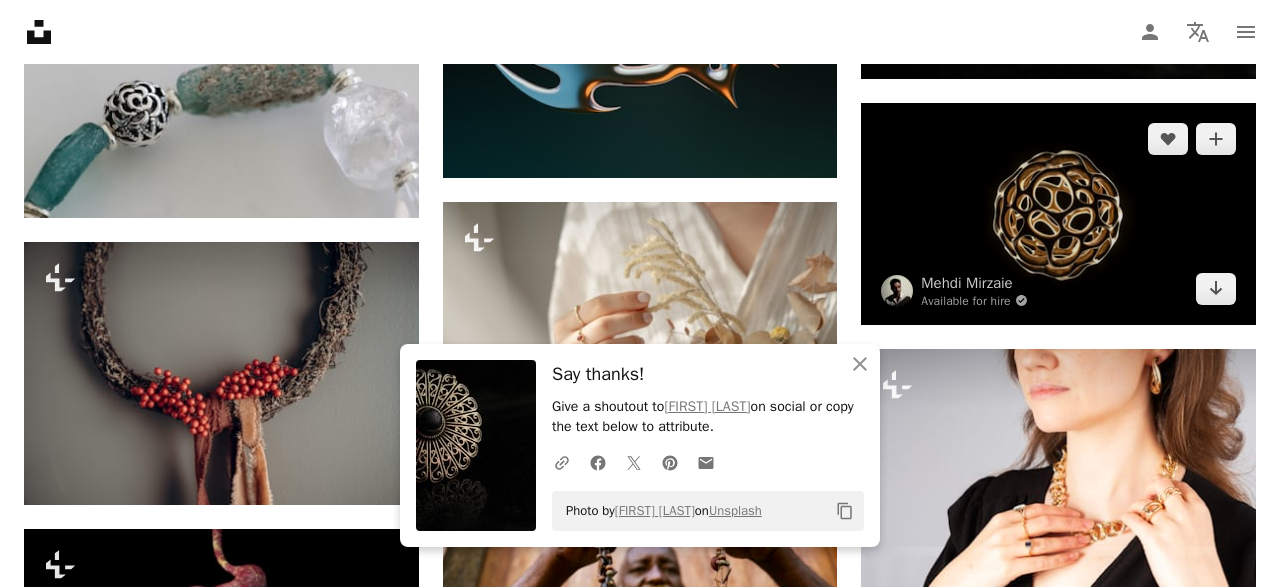click at bounding box center (1058, 214) 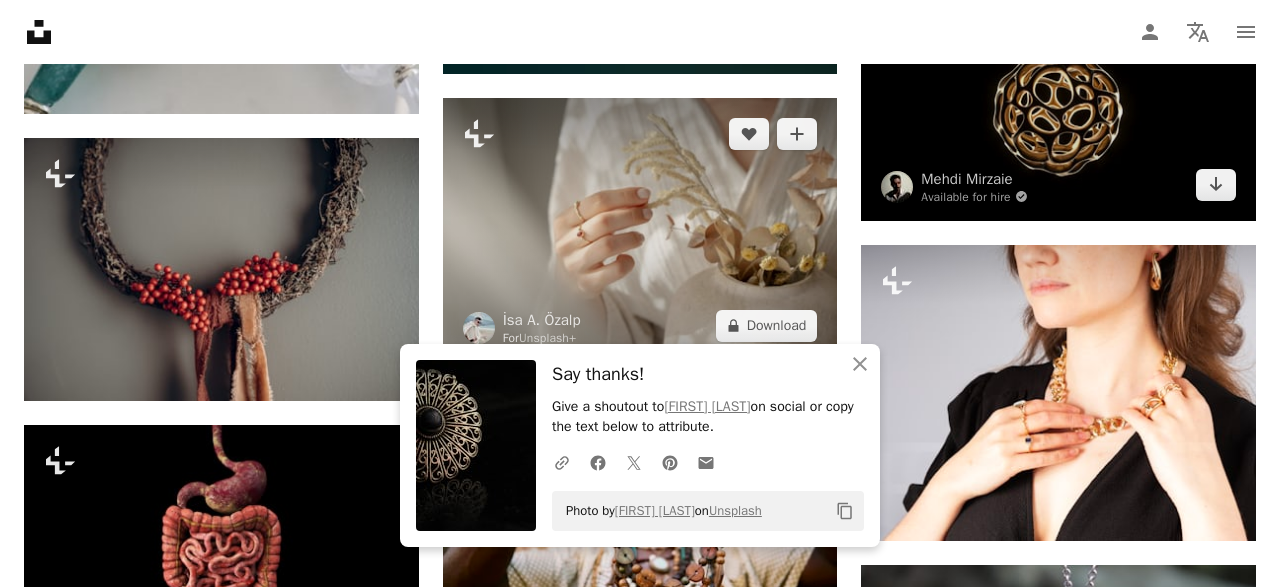 scroll, scrollTop: 14674, scrollLeft: 0, axis: vertical 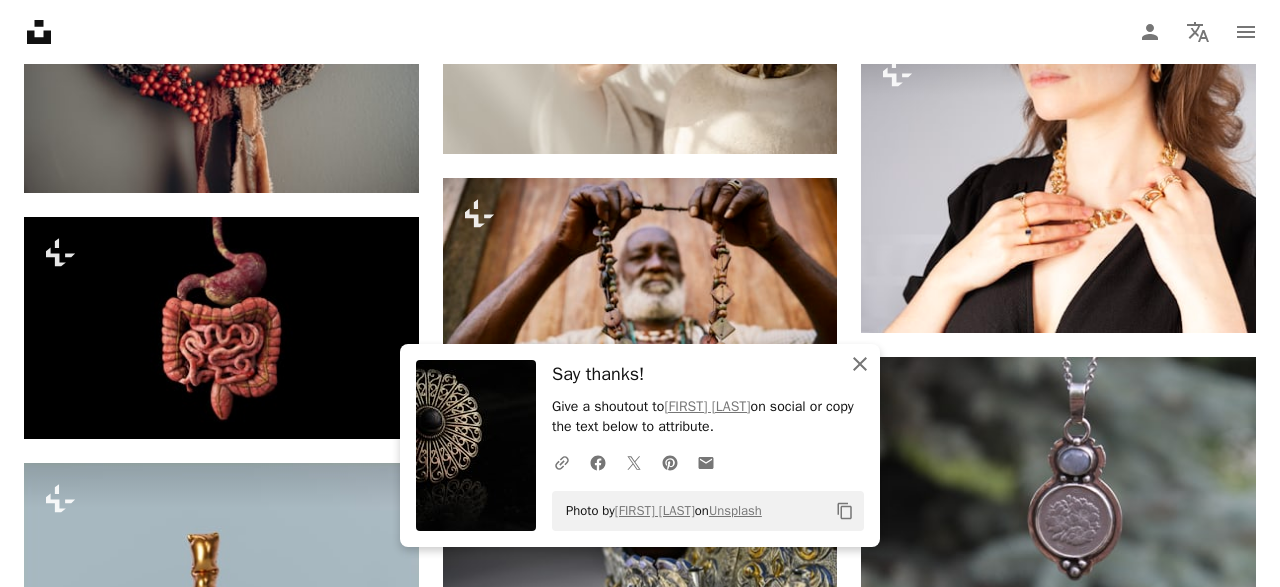 click on "An X shape" 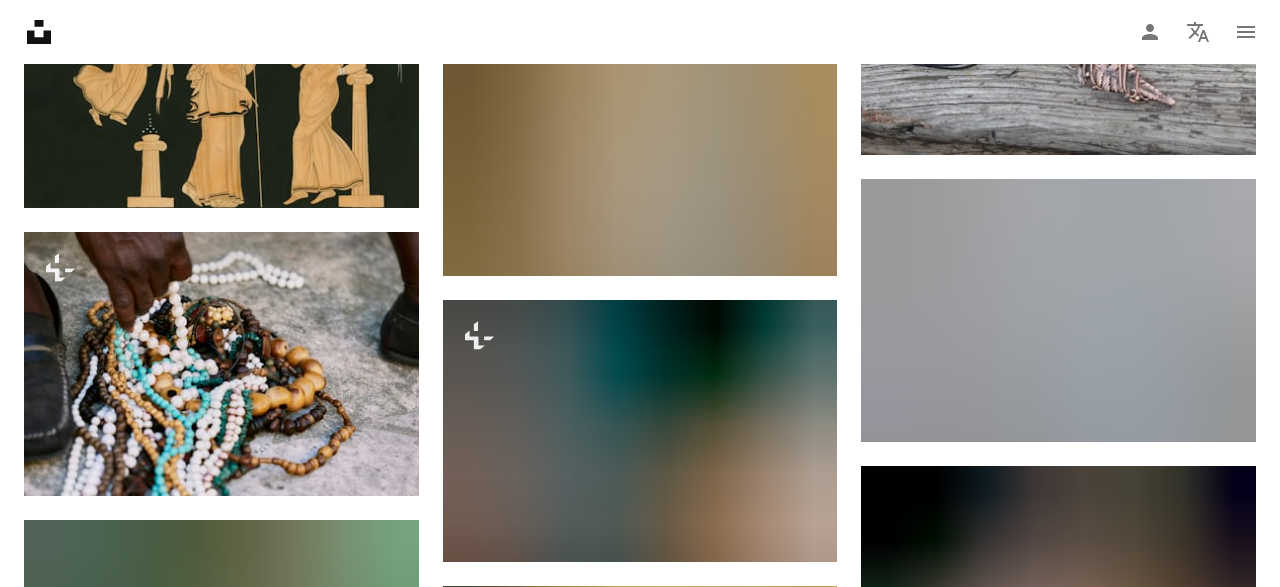 scroll, scrollTop: 16026, scrollLeft: 0, axis: vertical 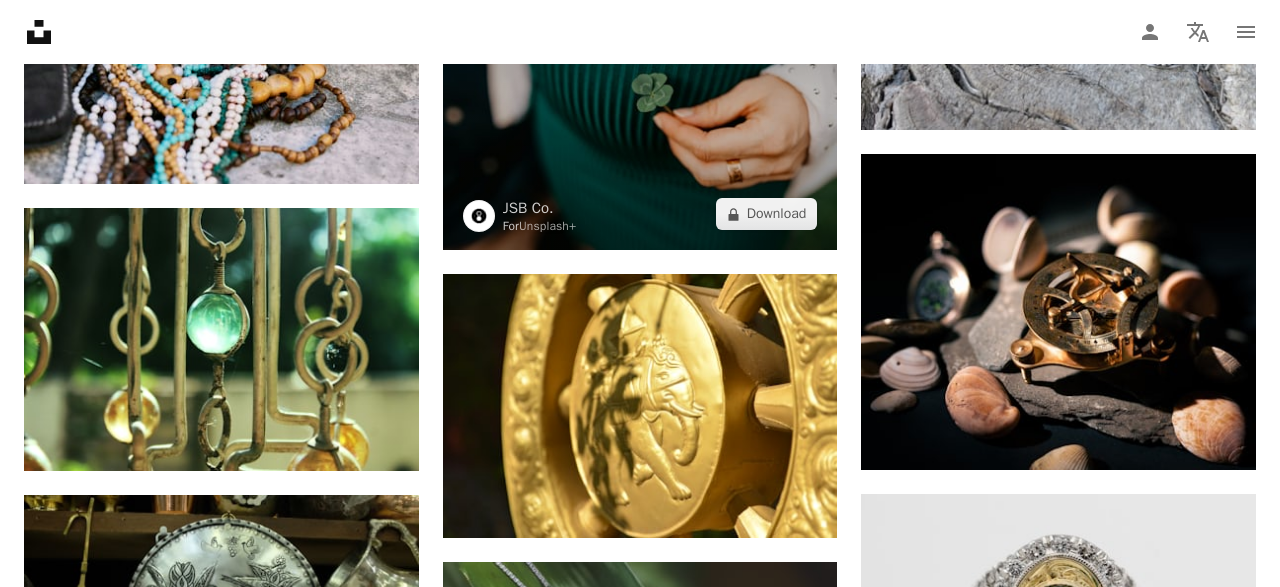 click at bounding box center [640, 119] 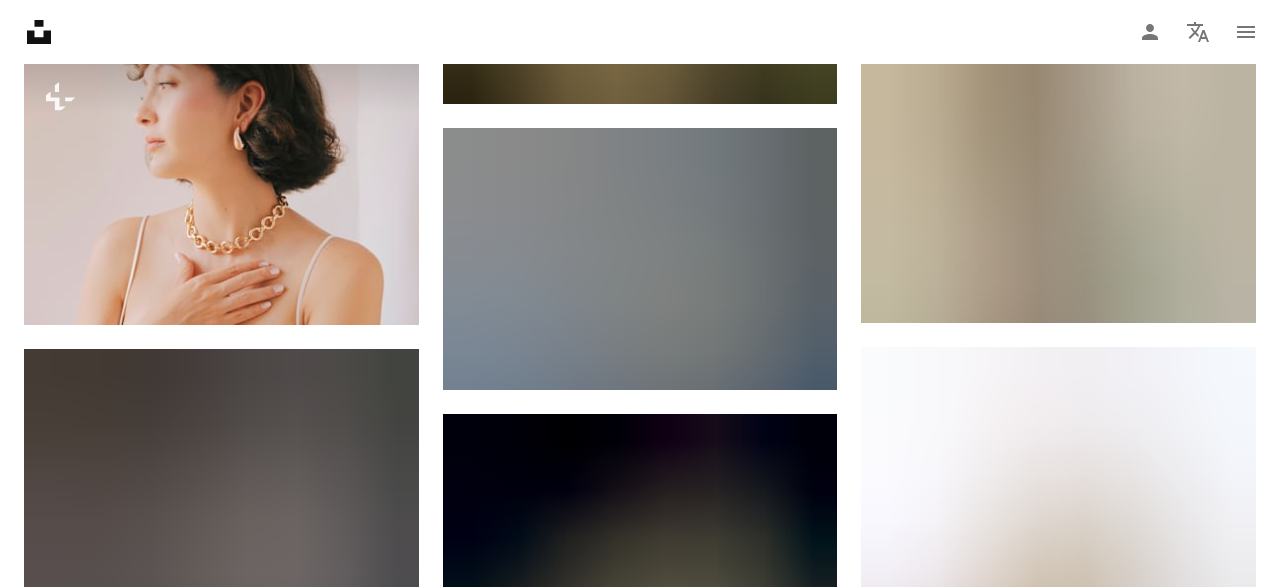 scroll, scrollTop: 17346, scrollLeft: 0, axis: vertical 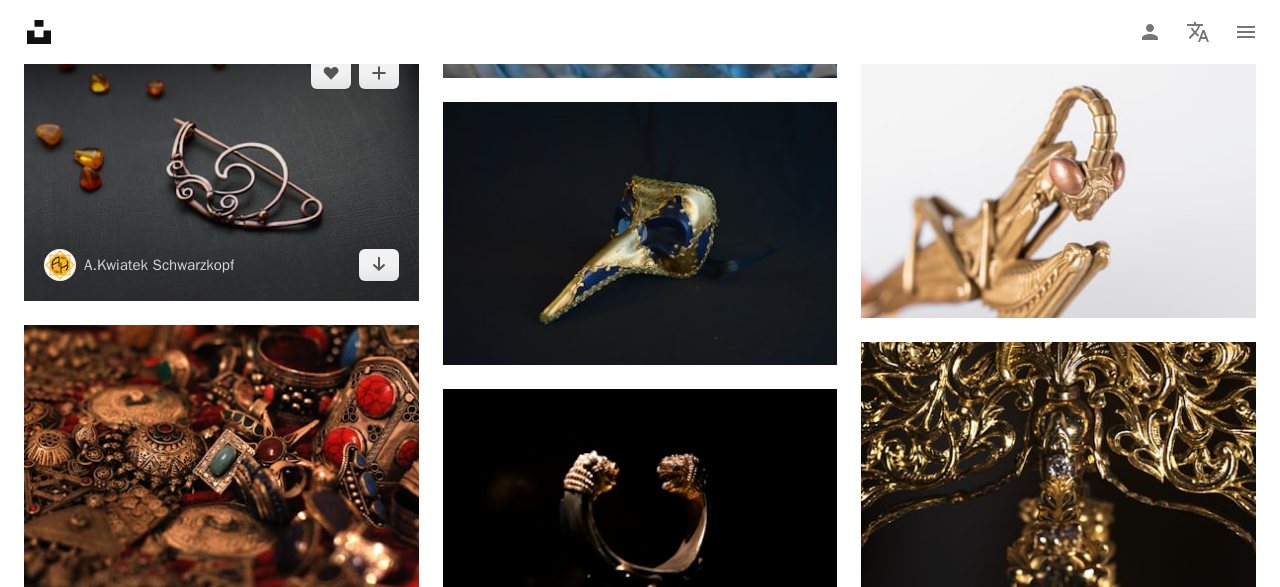 click at bounding box center [221, 168] 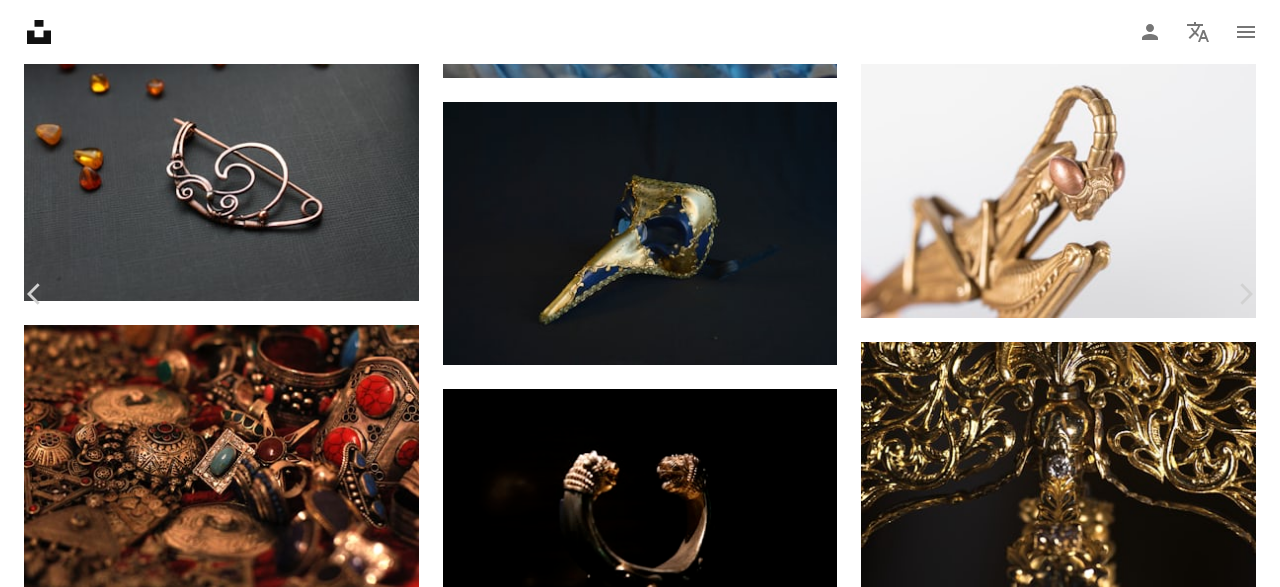click on "Download free" at bounding box center [1081, 2908] 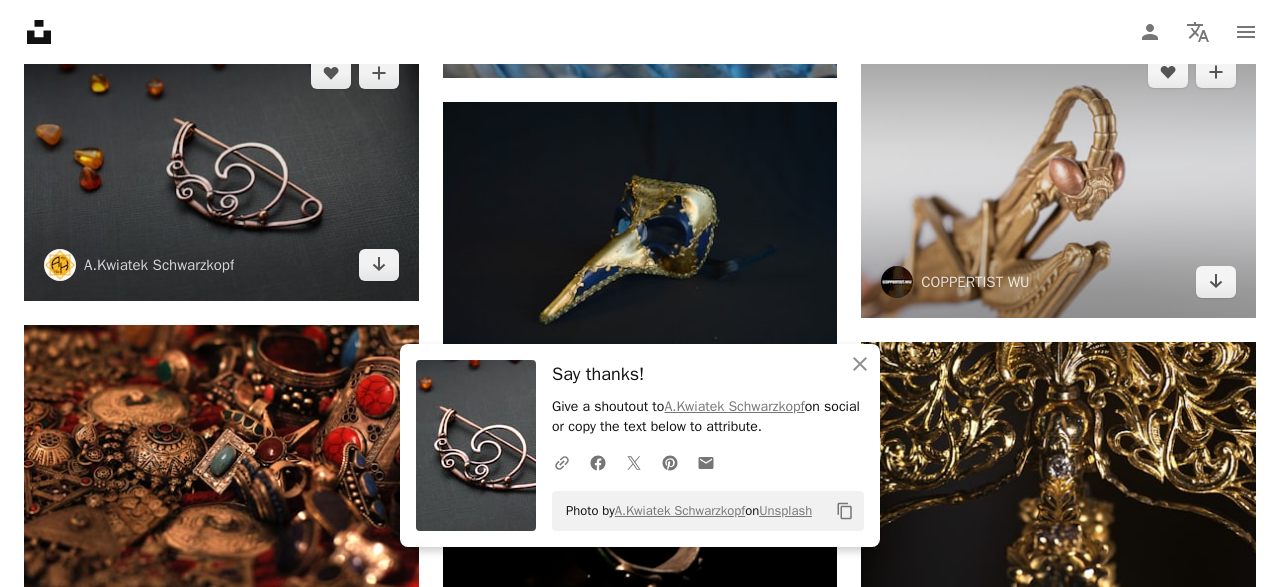 scroll, scrollTop: 17554, scrollLeft: 0, axis: vertical 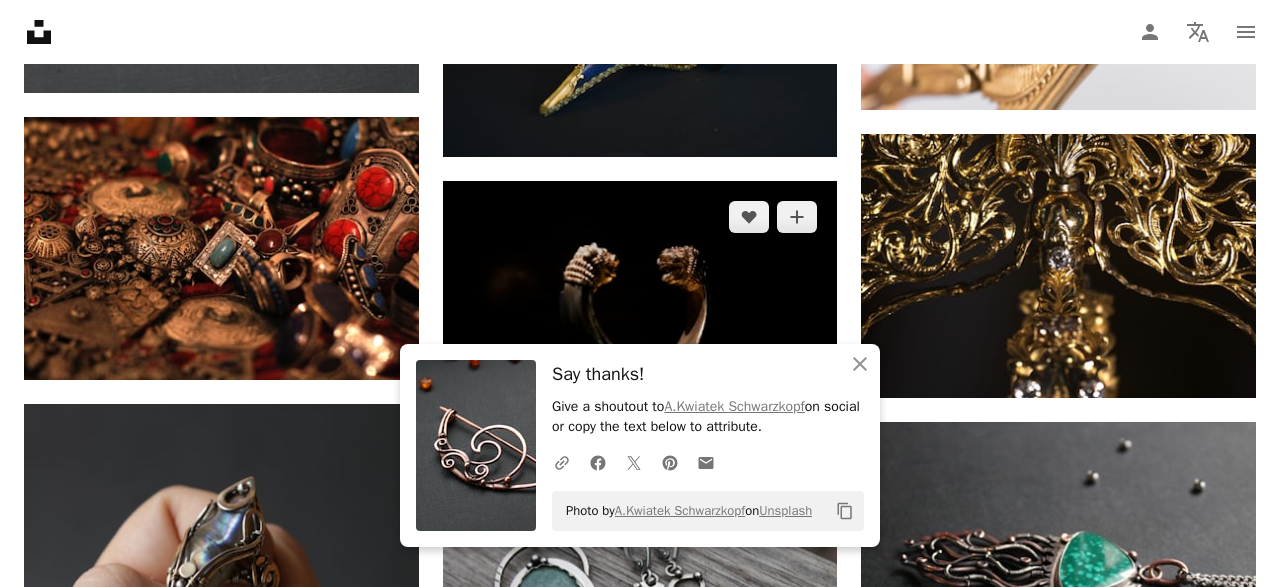 click at bounding box center [640, 312] 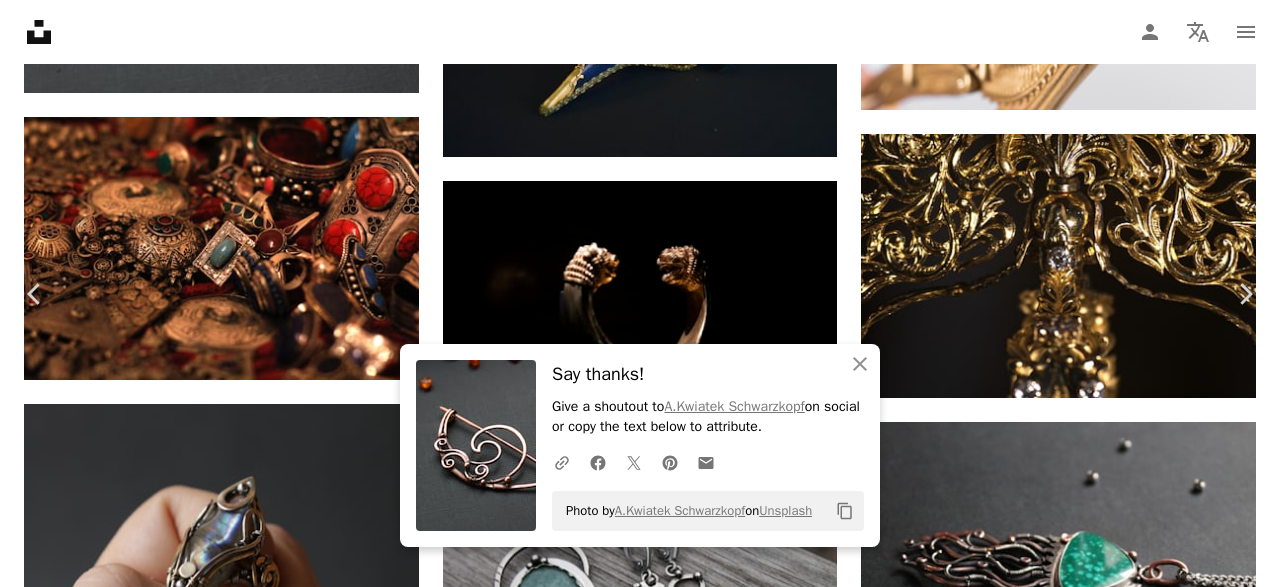 click on "Download free" at bounding box center (1081, 2701) 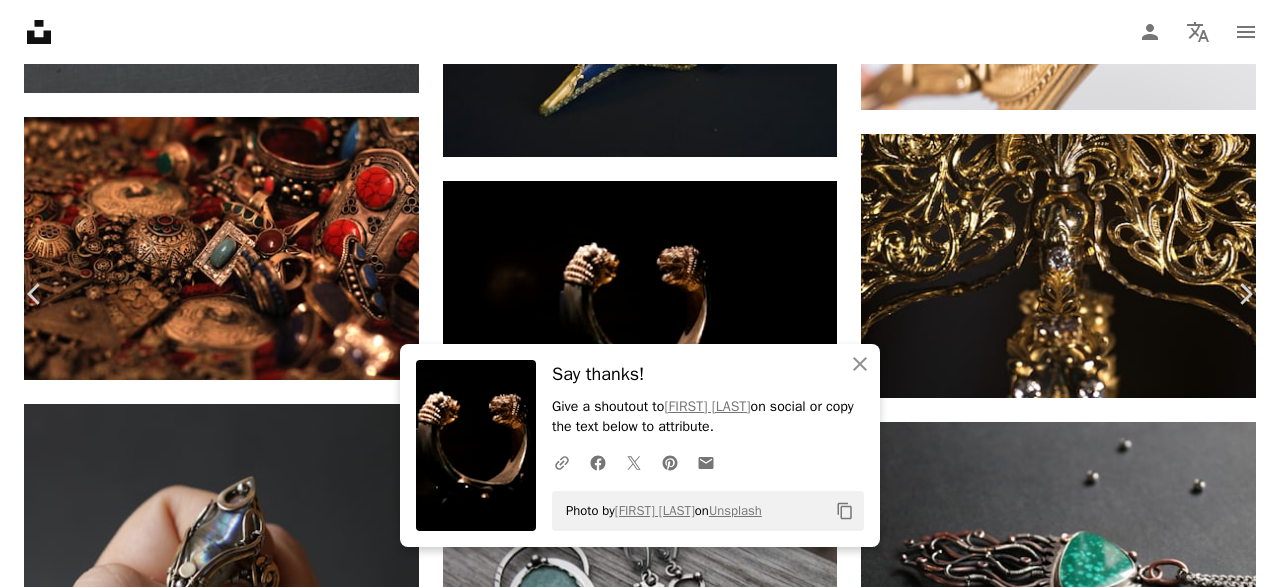 click on "Download free" at bounding box center (1081, 2701) 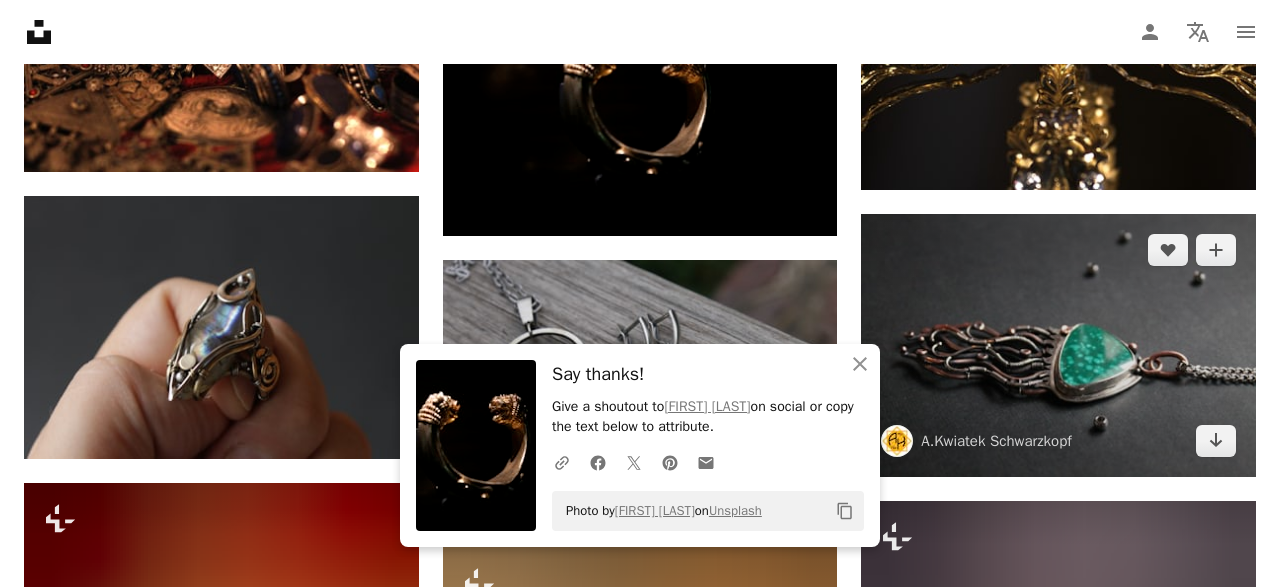 scroll, scrollTop: 17866, scrollLeft: 0, axis: vertical 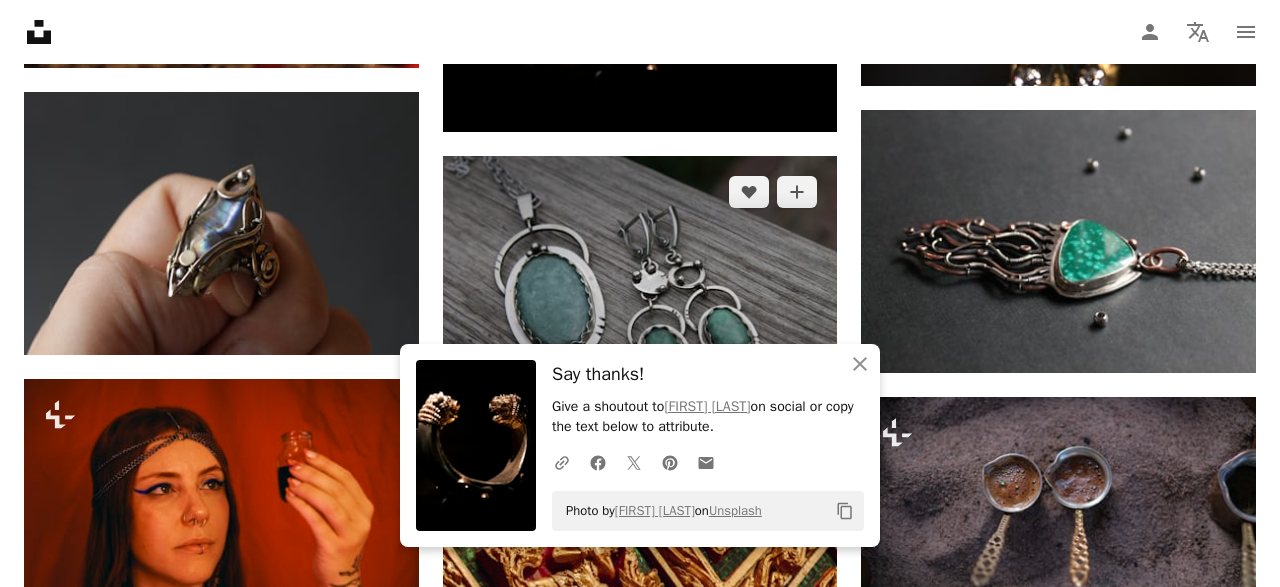click at bounding box center (640, 287) 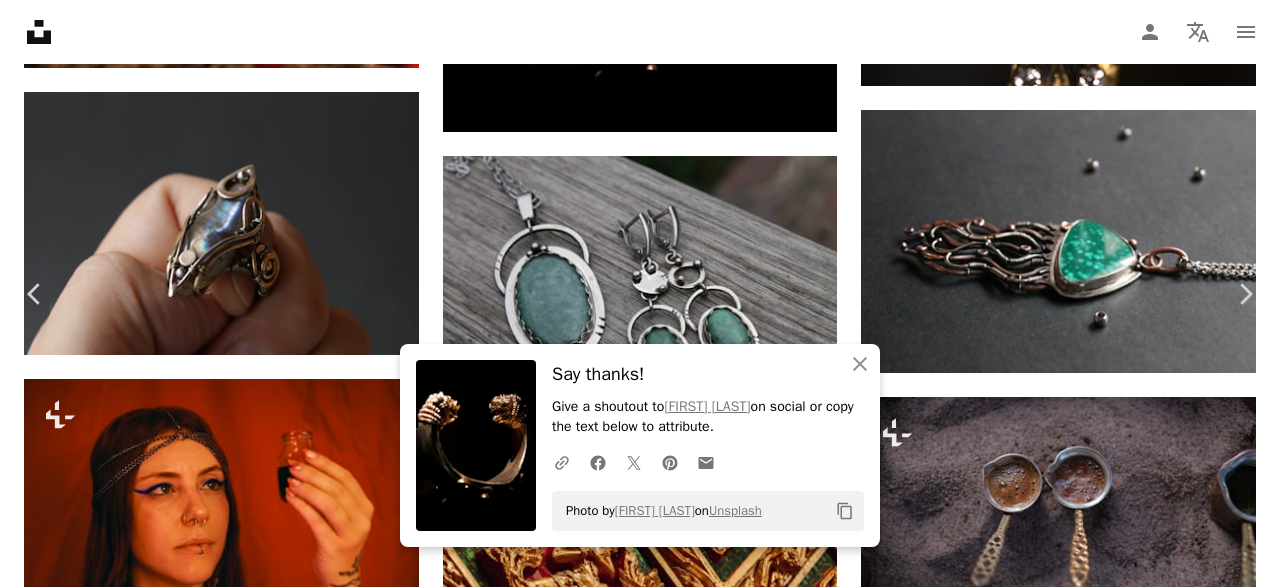 click on "Download free" at bounding box center [1081, 3995] 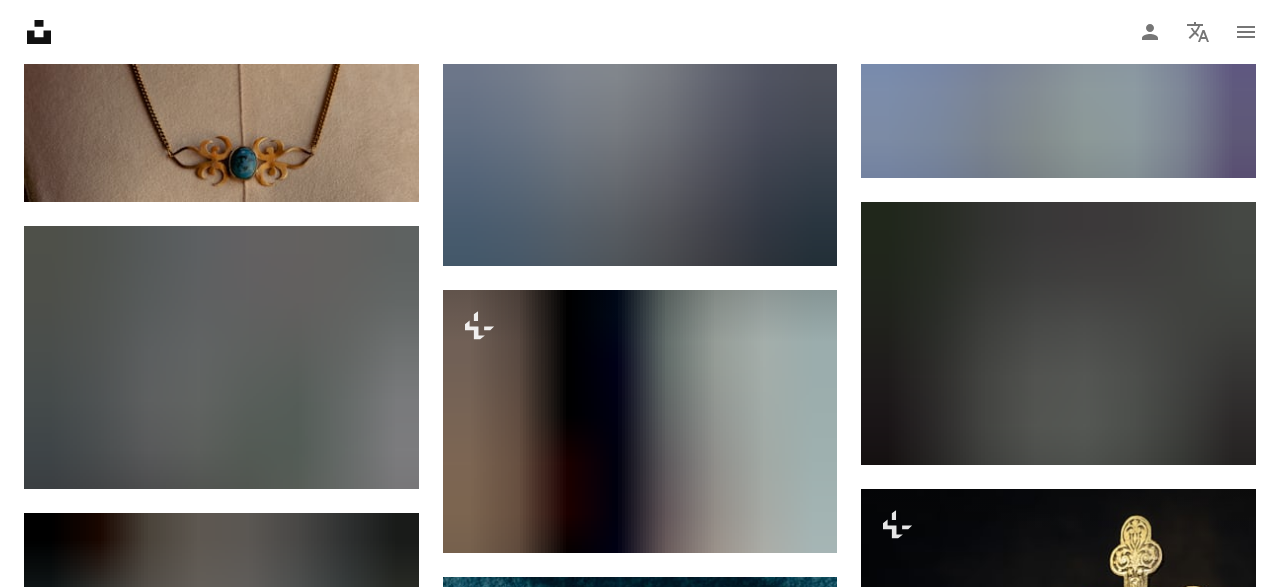 scroll, scrollTop: 19187, scrollLeft: 0, axis: vertical 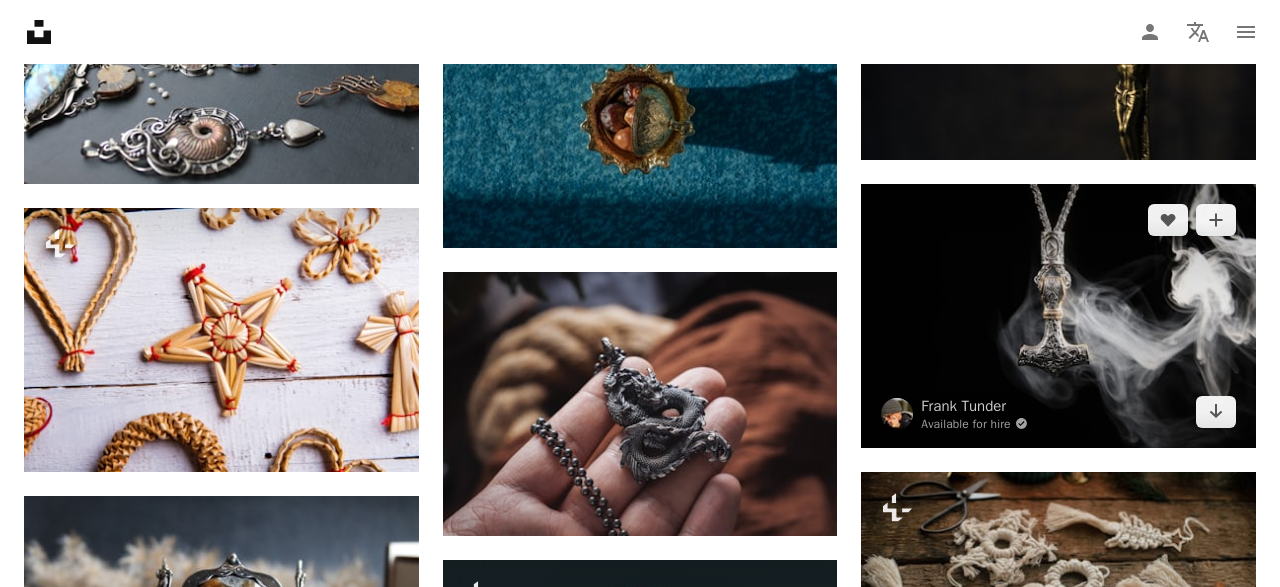 click at bounding box center [1058, 315] 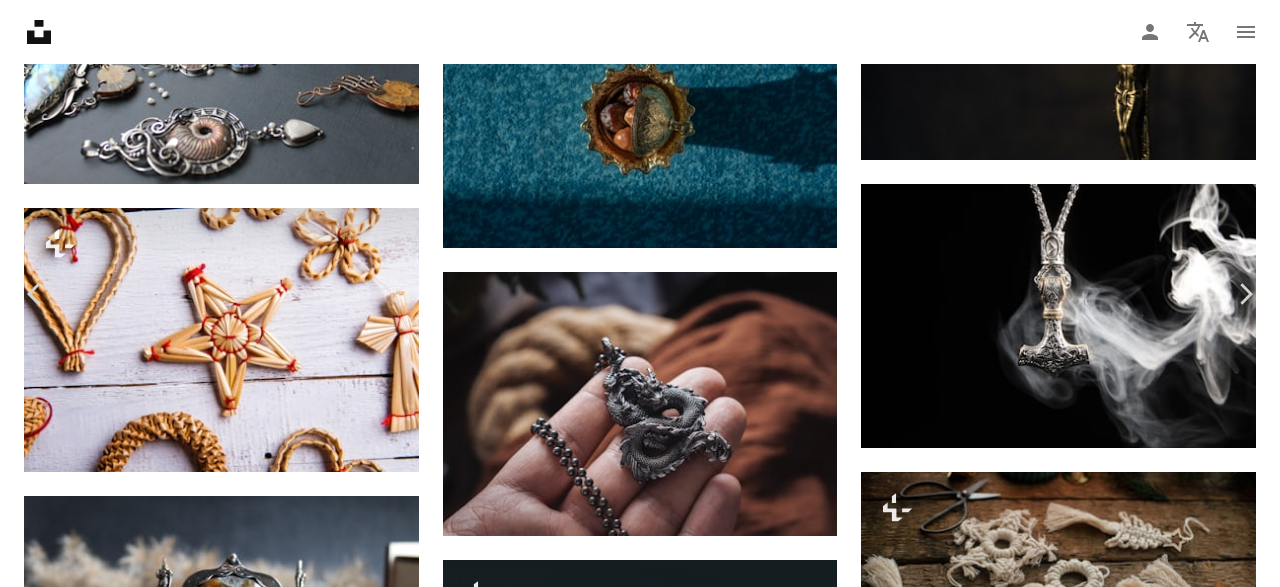 click on "Download free" at bounding box center [1081, 2676] 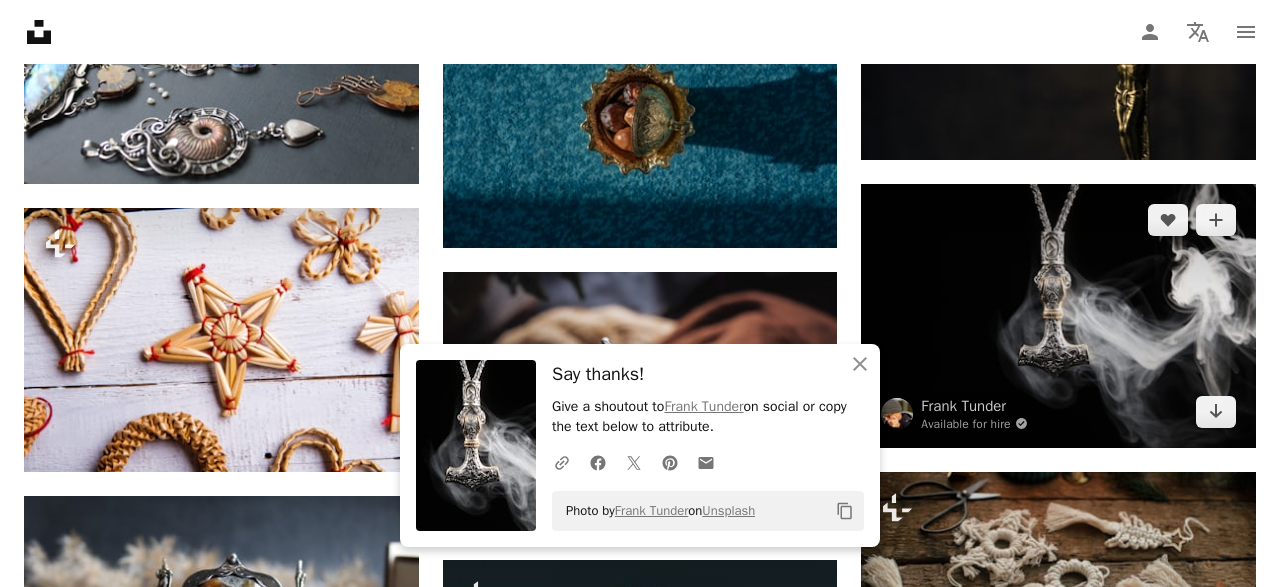 scroll, scrollTop: 19395, scrollLeft: 0, axis: vertical 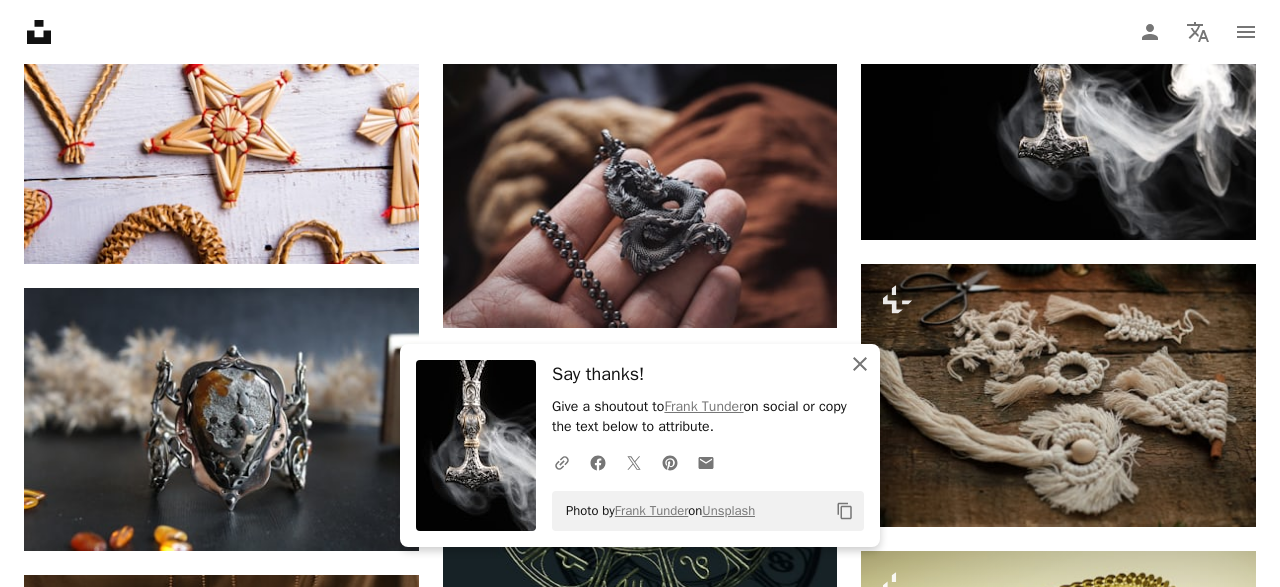click 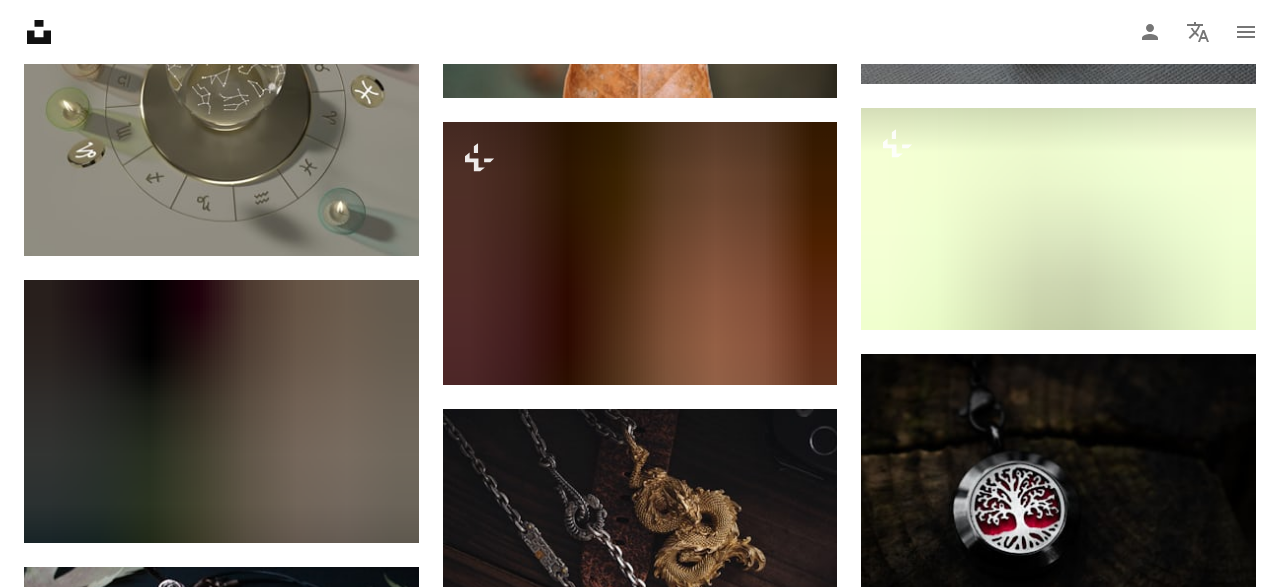 scroll, scrollTop: 22515, scrollLeft: 0, axis: vertical 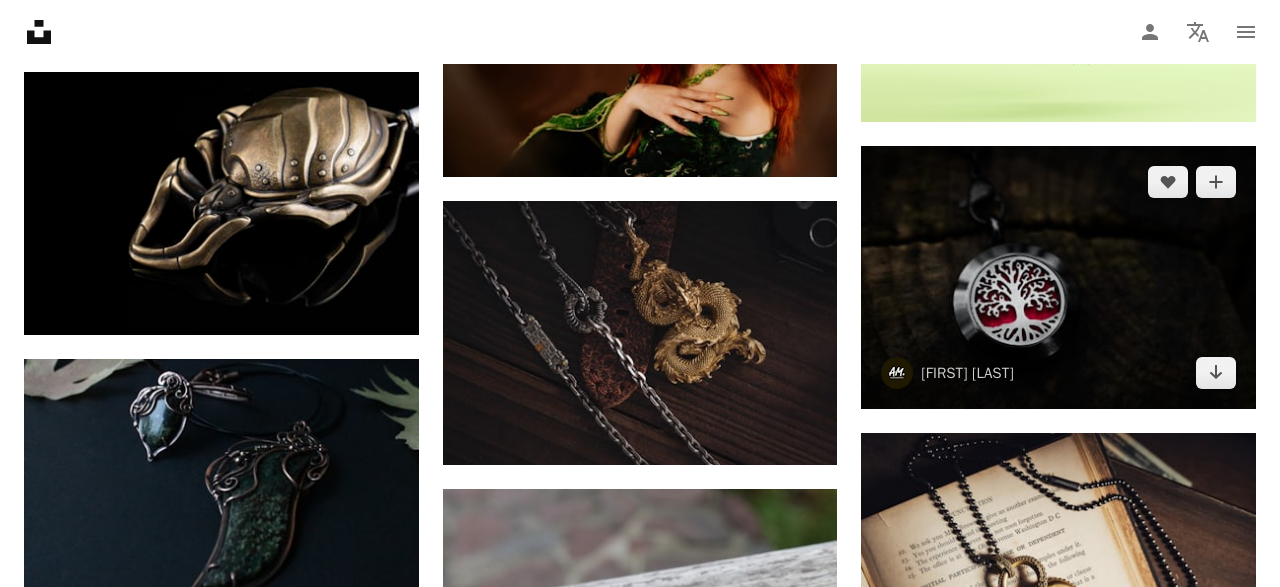 click at bounding box center [1058, 277] 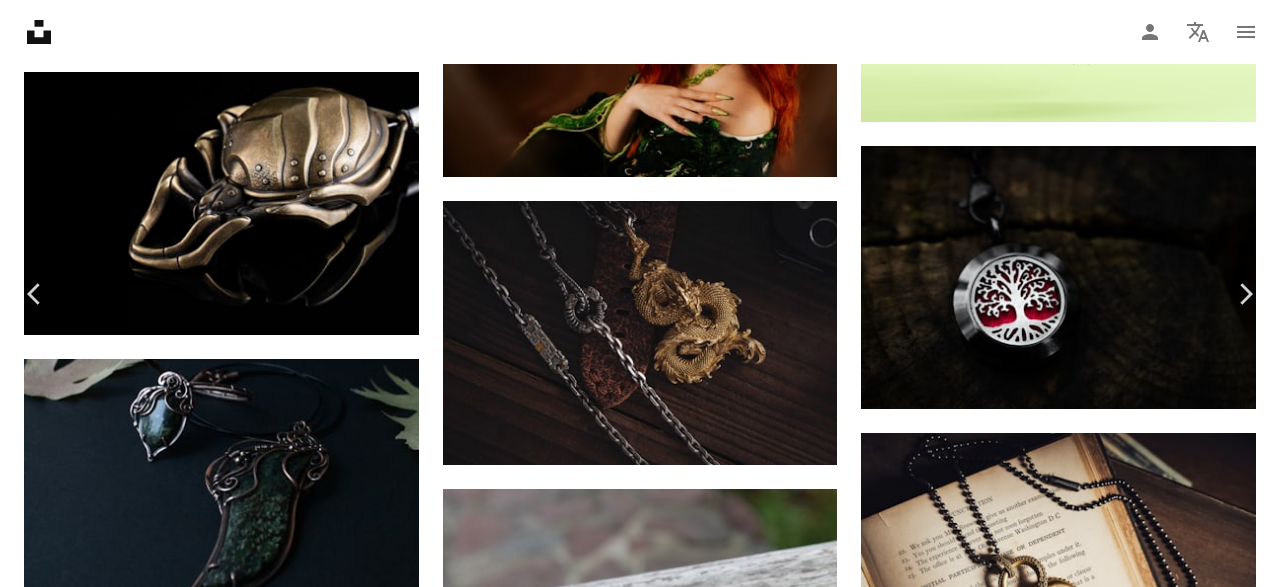 click on "Download free" at bounding box center (1081, 3102) 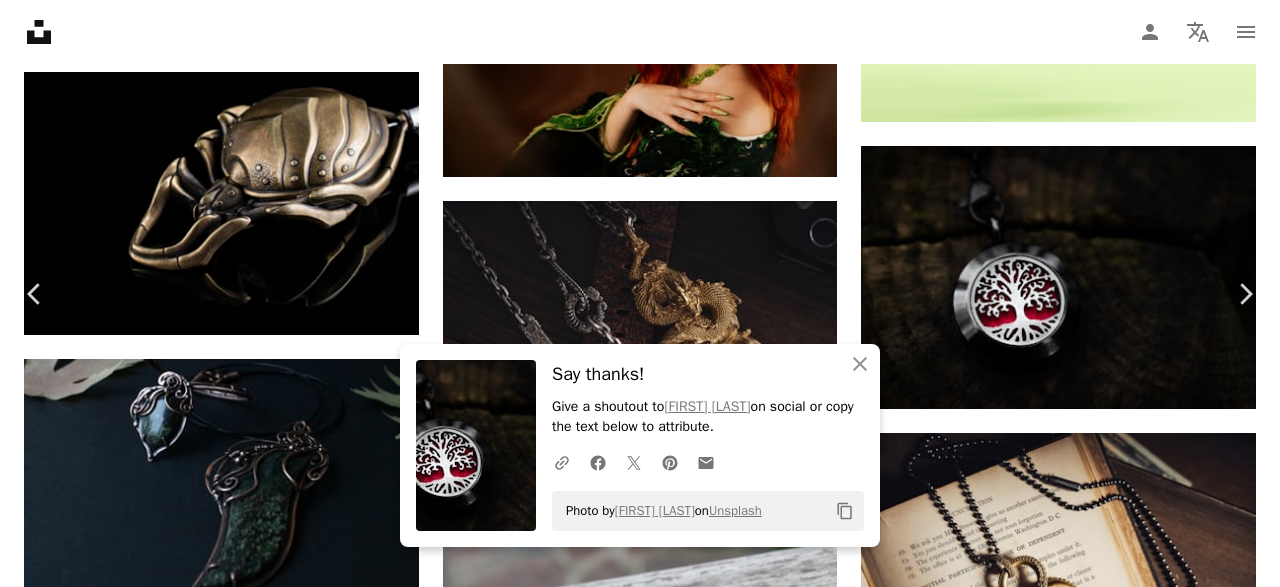 click on "An X shape Chevron left Chevron right An X shape Close Say thanks! Give a shoutout to Andrew Morris on social or copy the text below to attribute. A URL sharing icon (chains) Facebook icon X (formerly Twitter) icon Pinterest icon An envelope Photo by Andrew Morris on Unsplash Copy content Andrew Morris andrewmorris A heart A plus sign Download free Chevron down Zoom in Views 50,989 Downloads 384 A forward-right arrow Share Info icon Info More Actions Tree of life pendant A map marker Zug, Switzerland Calendar outlined Published on April 8, 2020 Safety Free to use under the Unsplash License grey switzerland jewelry accessory accessories wristwatch pendant locket zug Free stock photos Browse premium related images on iStock | Save 20% with code UNSPLASH20 View more on iStock ↗ Related images A heart A plus sign A.Kwiatek Schwarzkopf Arrow pointing down Plus sign for Unsplash+ A heart A plus sign Frank van Hulst For Unsplash+ A lock Download A heart A plus sign Dalton Caraway A heart A heart" at bounding box center (640, 3348) 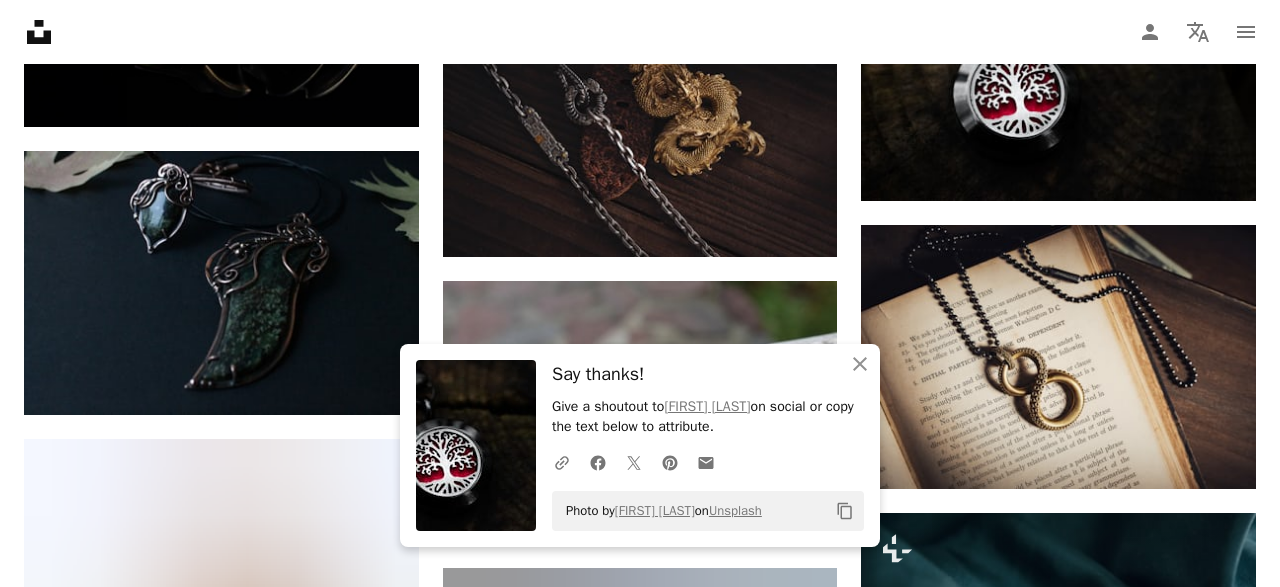scroll, scrollTop: 23243, scrollLeft: 0, axis: vertical 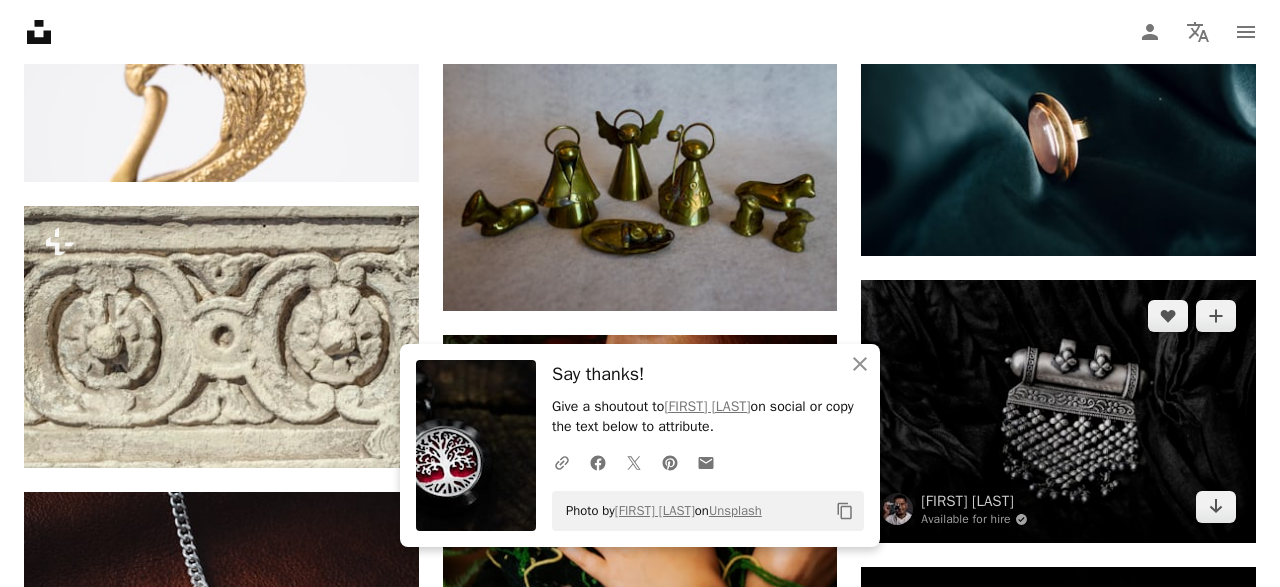 click at bounding box center (1058, 411) 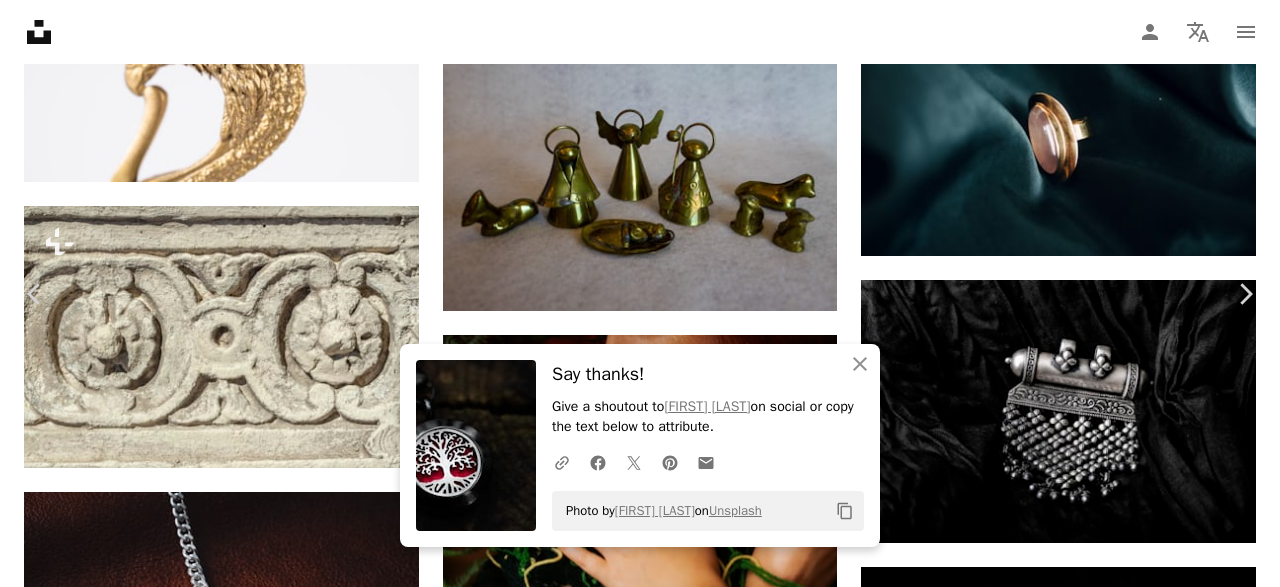 click on "Download free" at bounding box center [1081, 4385] 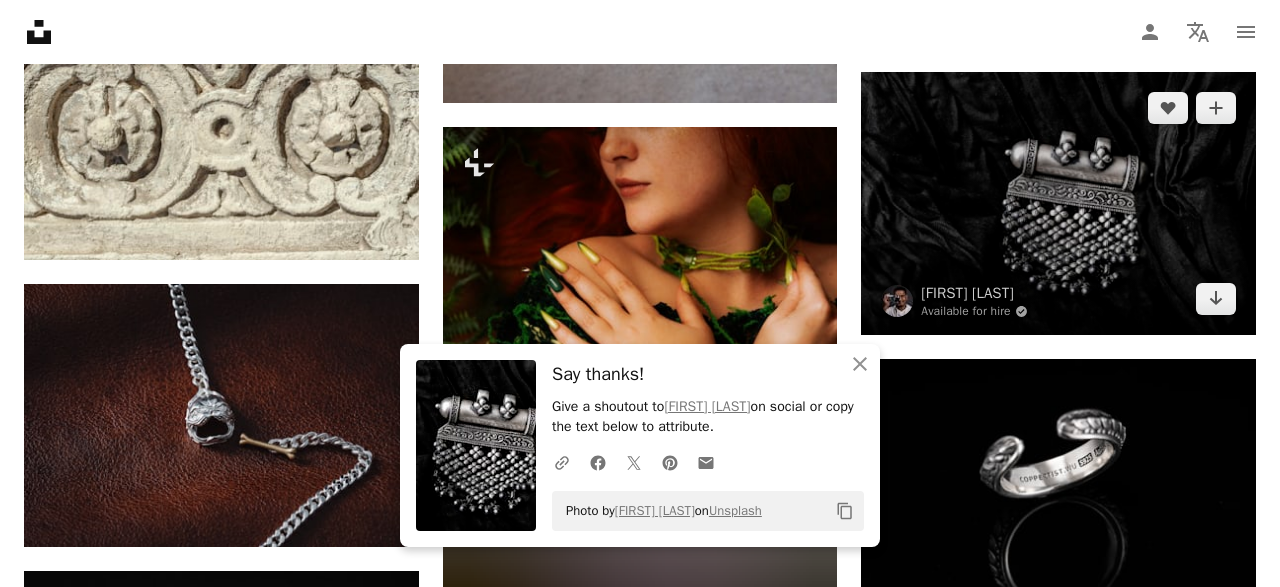 scroll, scrollTop: 23659, scrollLeft: 0, axis: vertical 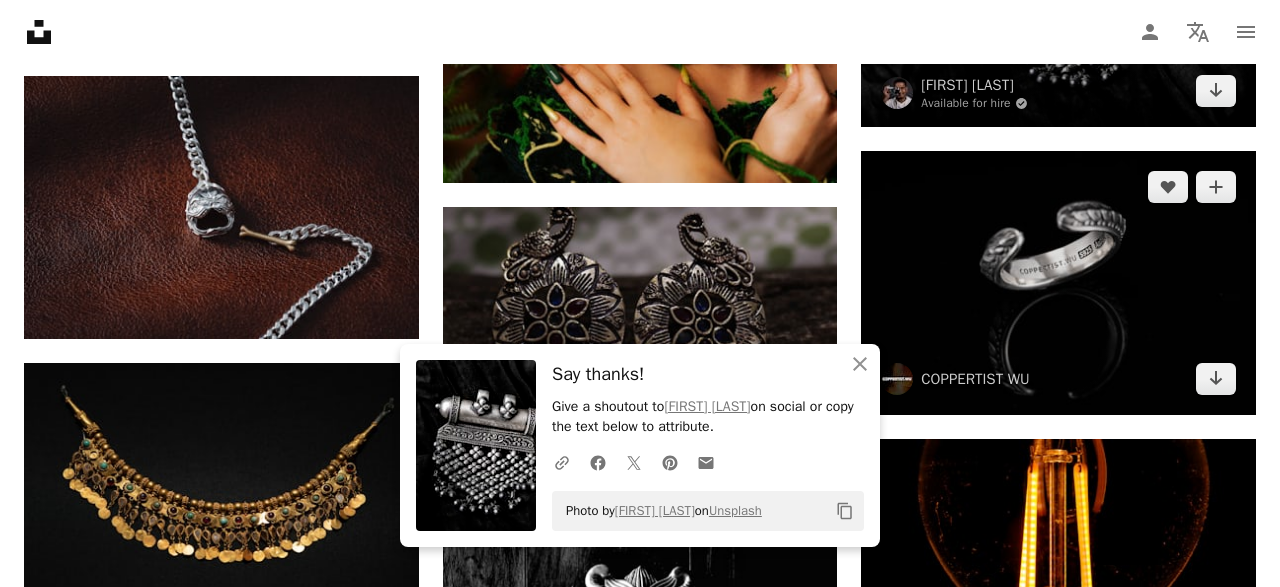 click at bounding box center [1058, 282] 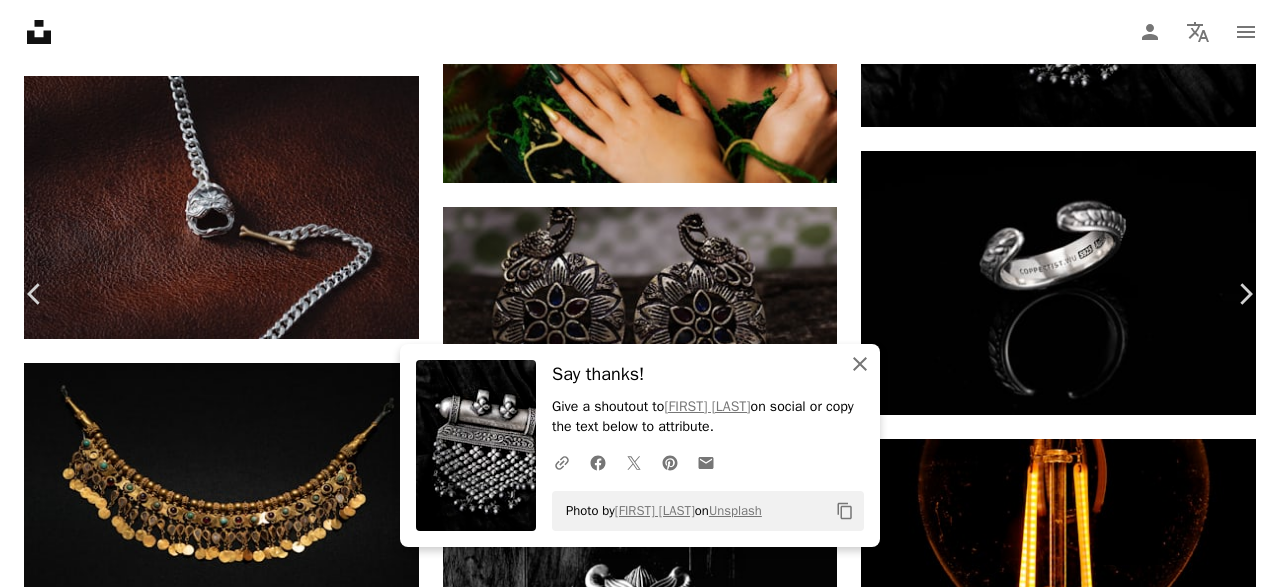 click 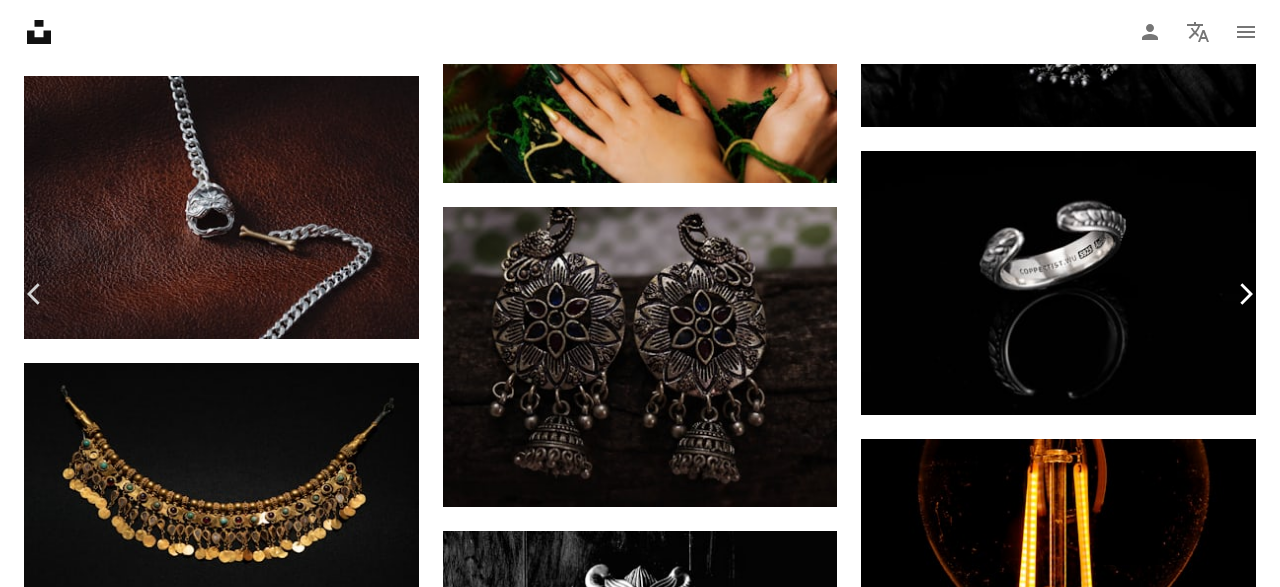 click on "Chevron right" at bounding box center [1245, 294] 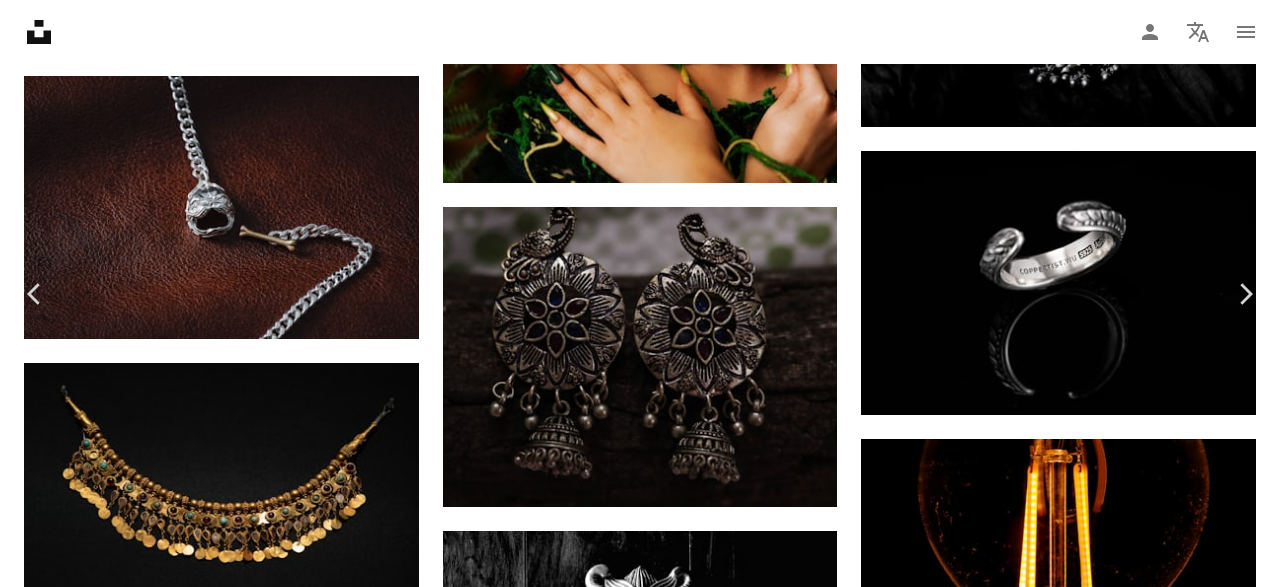 scroll, scrollTop: 120, scrollLeft: 0, axis: vertical 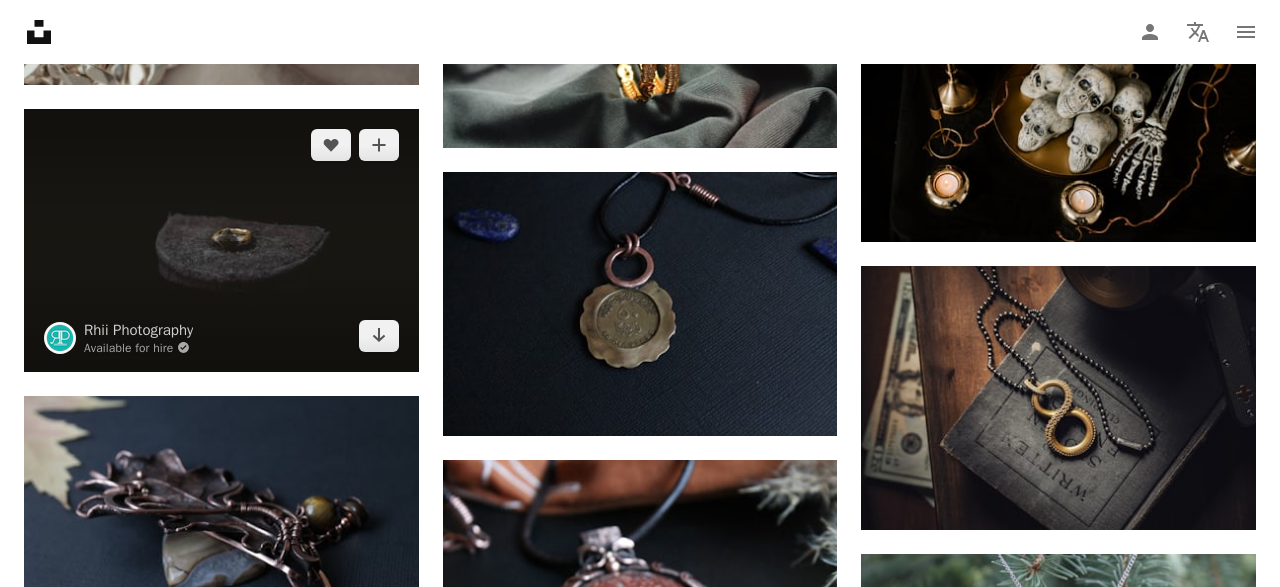 click at bounding box center (221, 240) 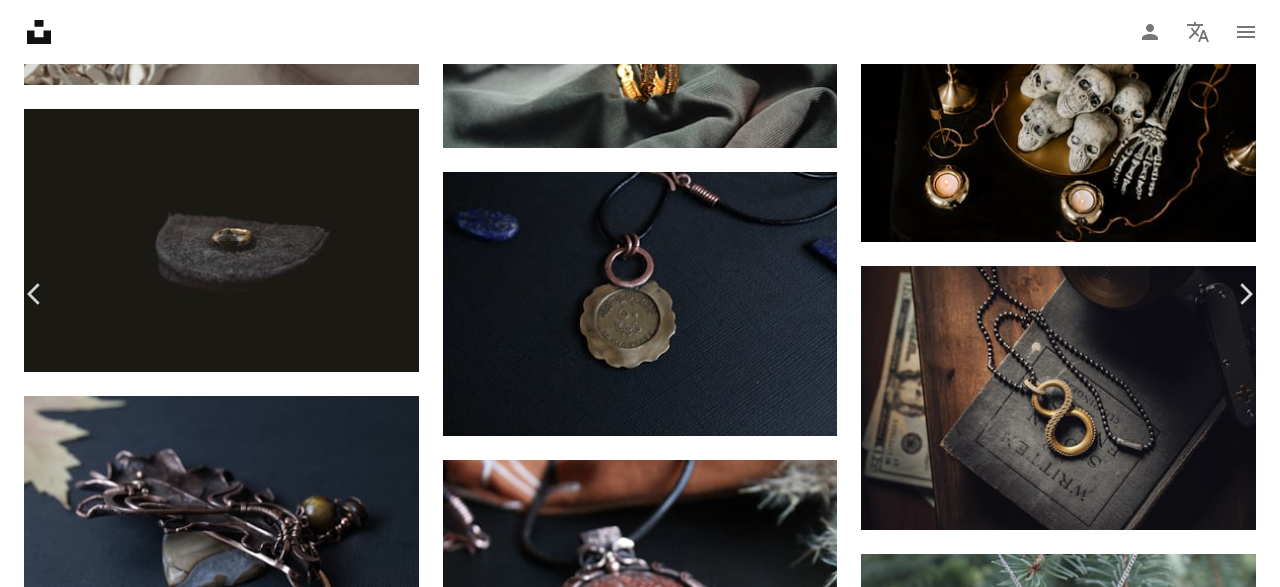 click on "Download free" at bounding box center (1081, 3079) 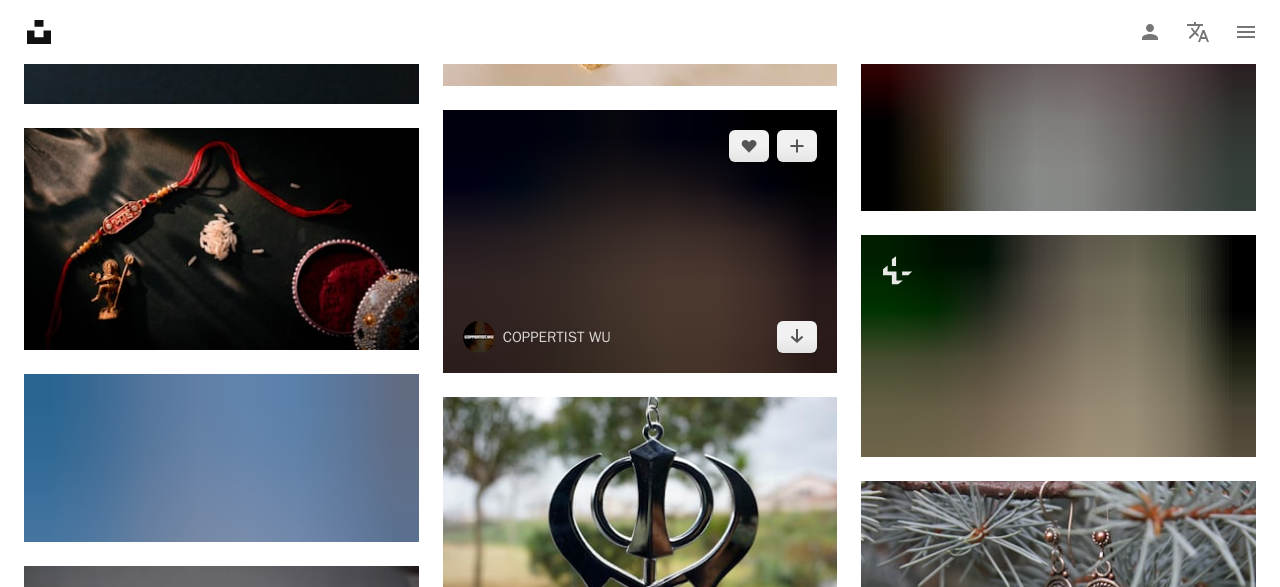 scroll, scrollTop: 28037, scrollLeft: 0, axis: vertical 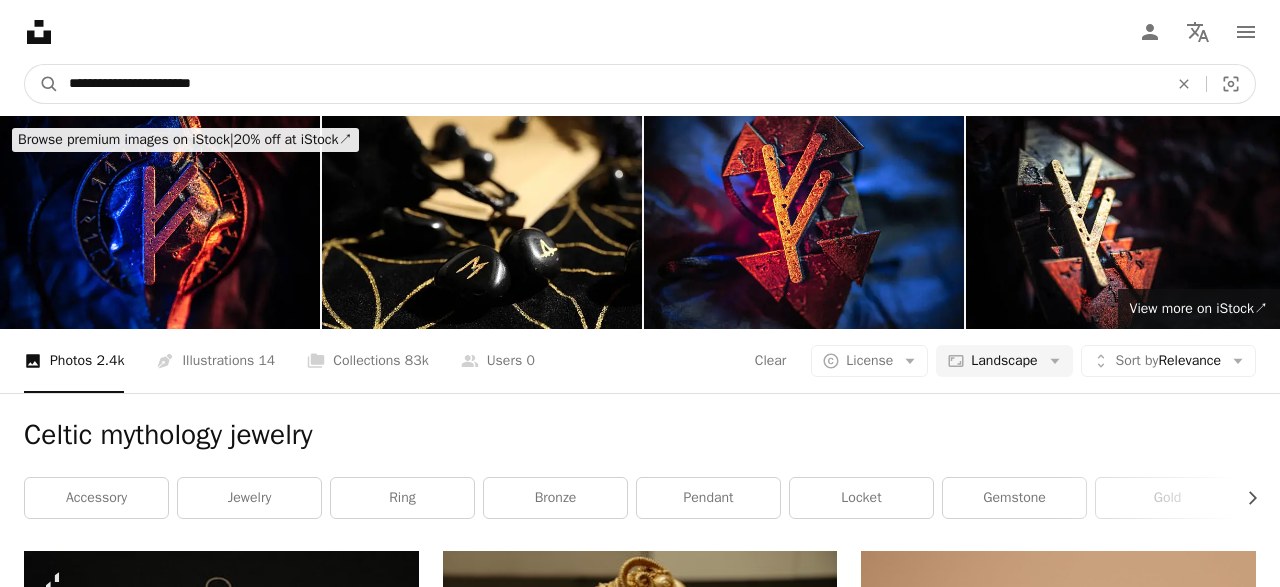 click on "**********" at bounding box center (610, 84) 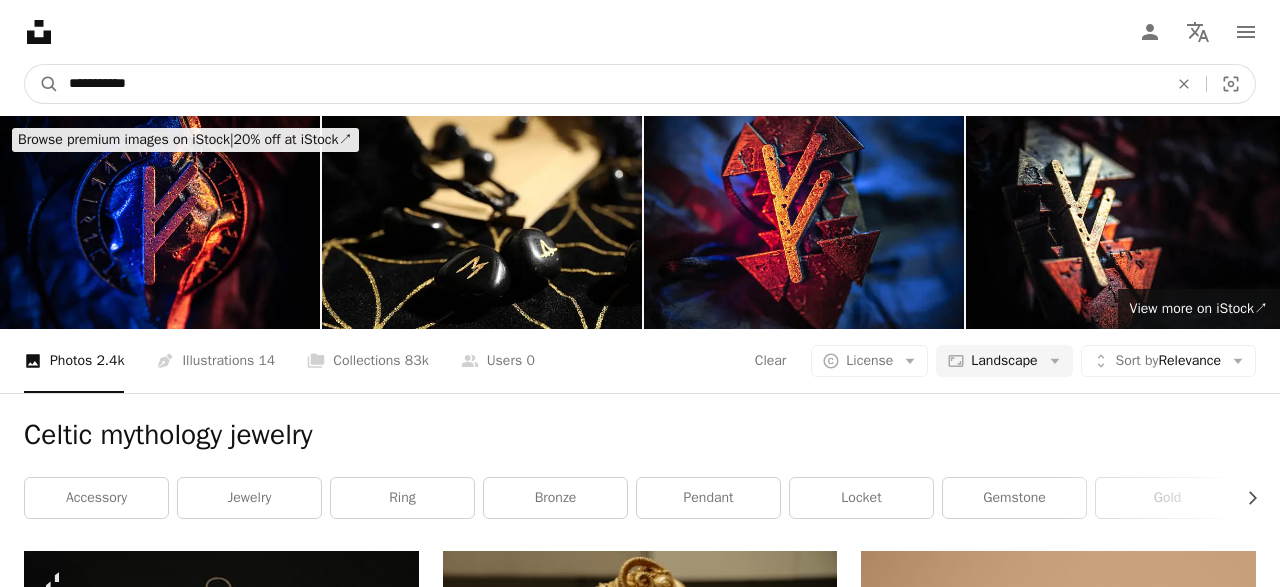 type on "**********" 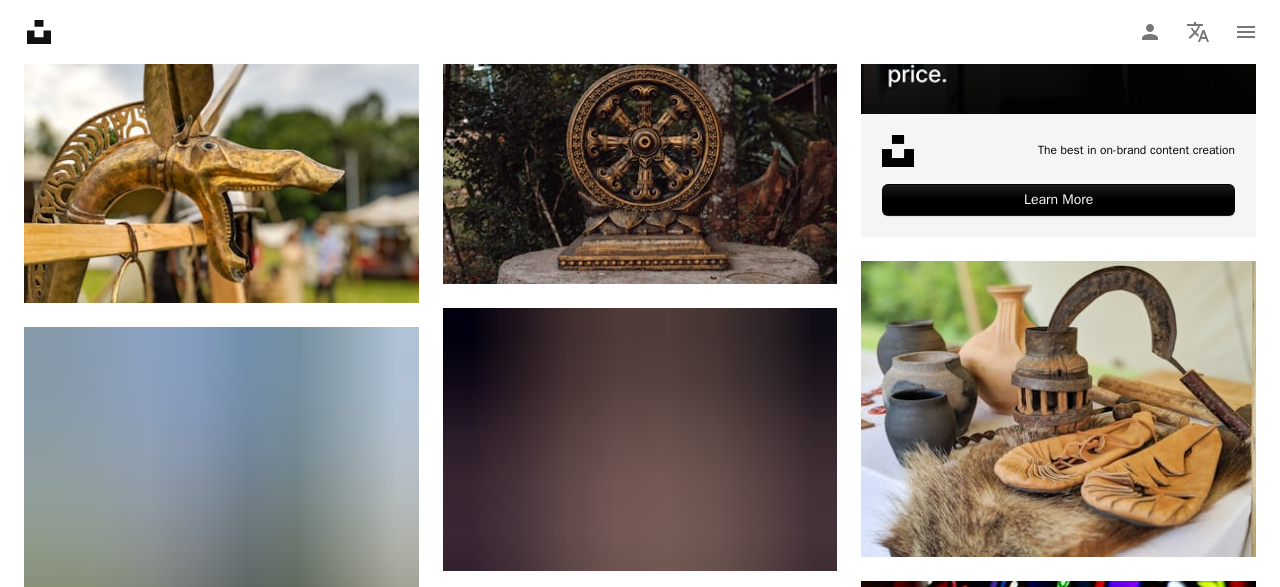 scroll, scrollTop: 0, scrollLeft: 0, axis: both 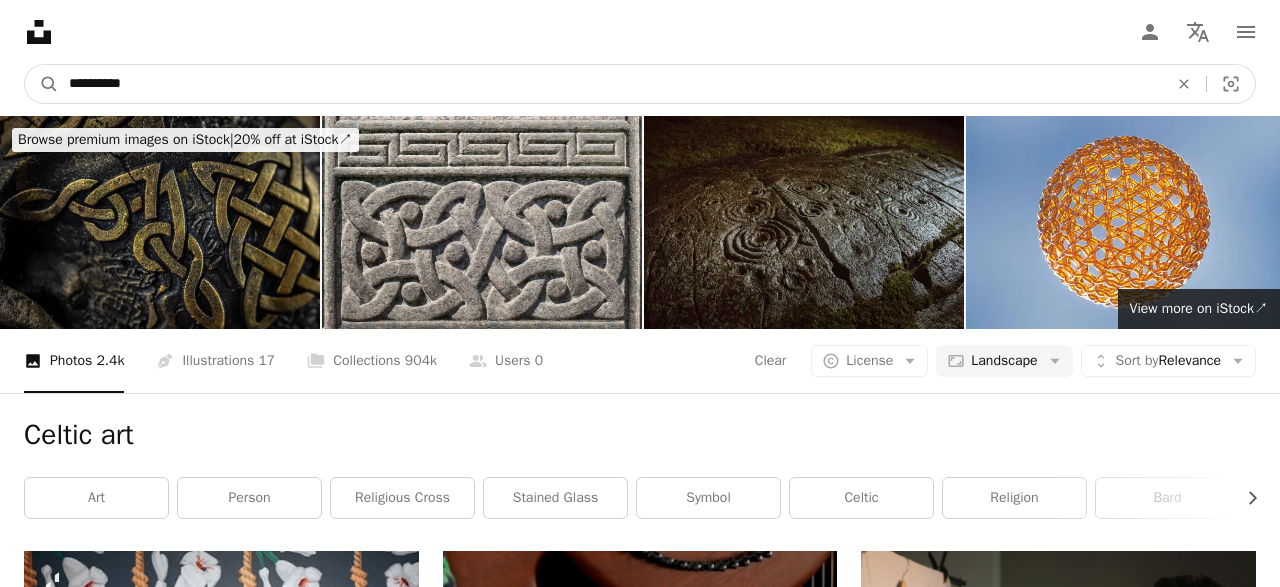 click on "**********" at bounding box center (610, 84) 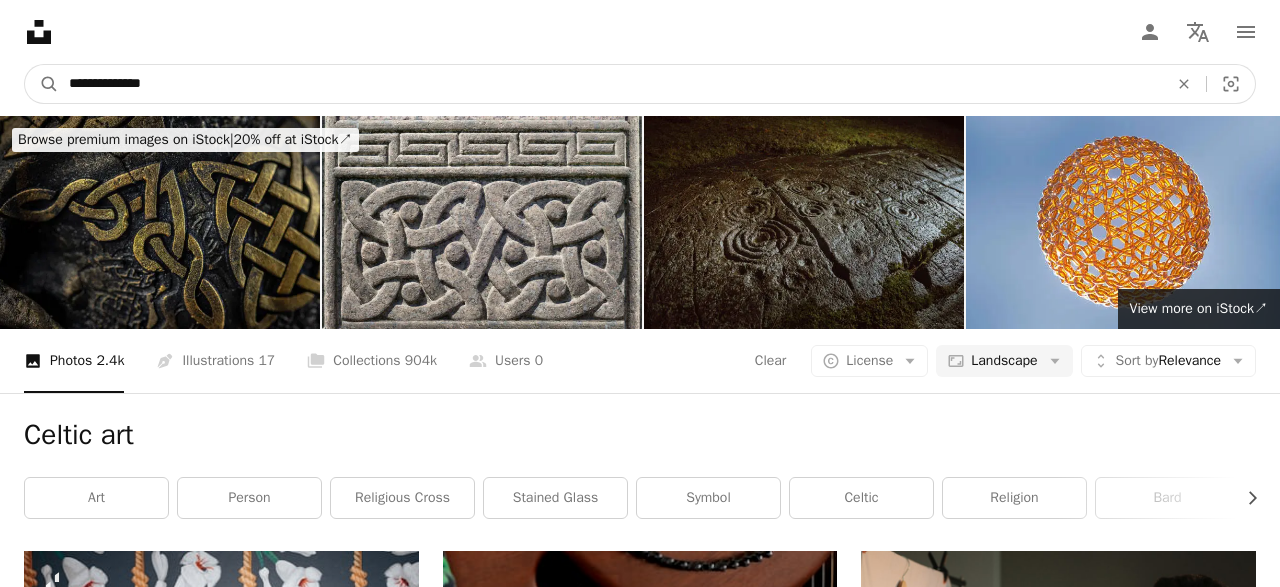 type on "**********" 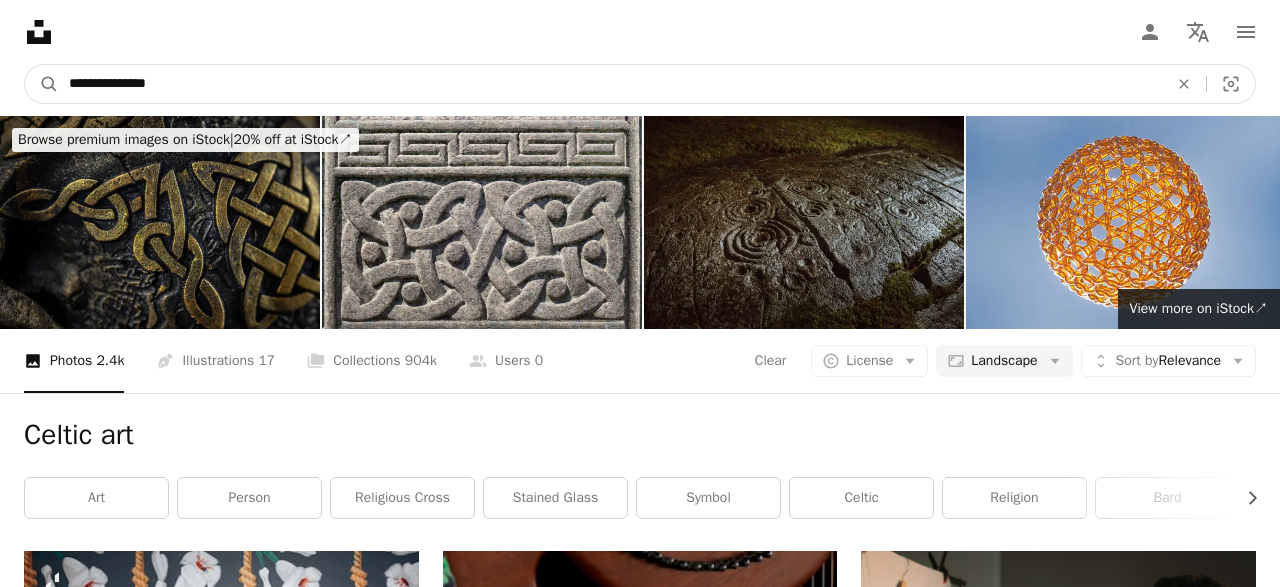 click on "A magnifying glass" at bounding box center (42, 84) 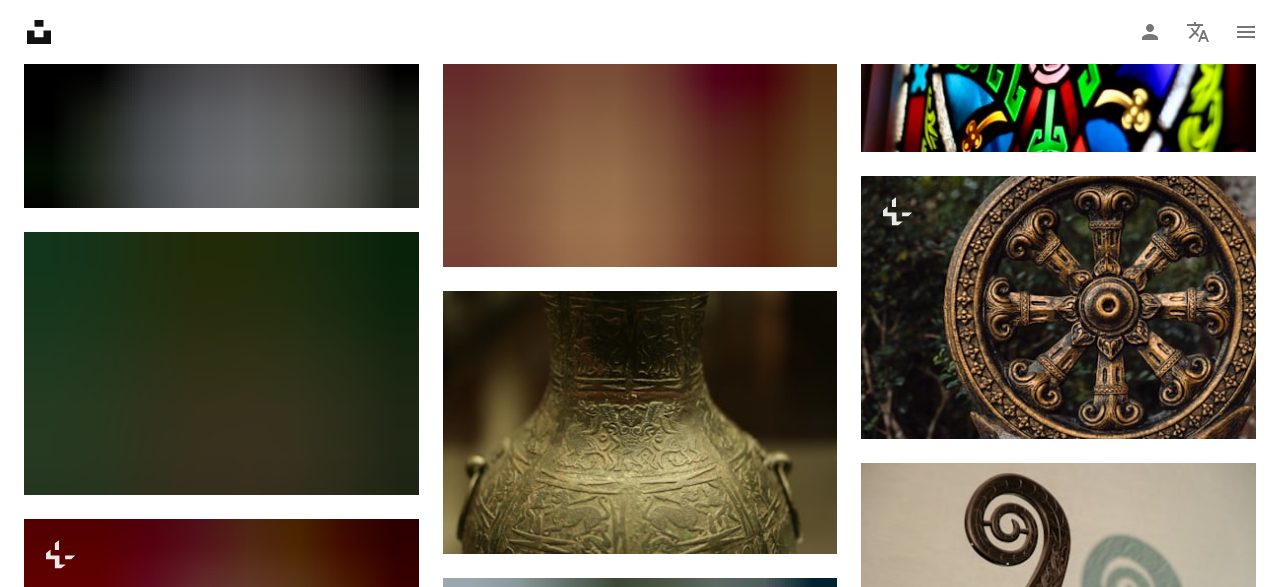 scroll, scrollTop: 1205, scrollLeft: 0, axis: vertical 